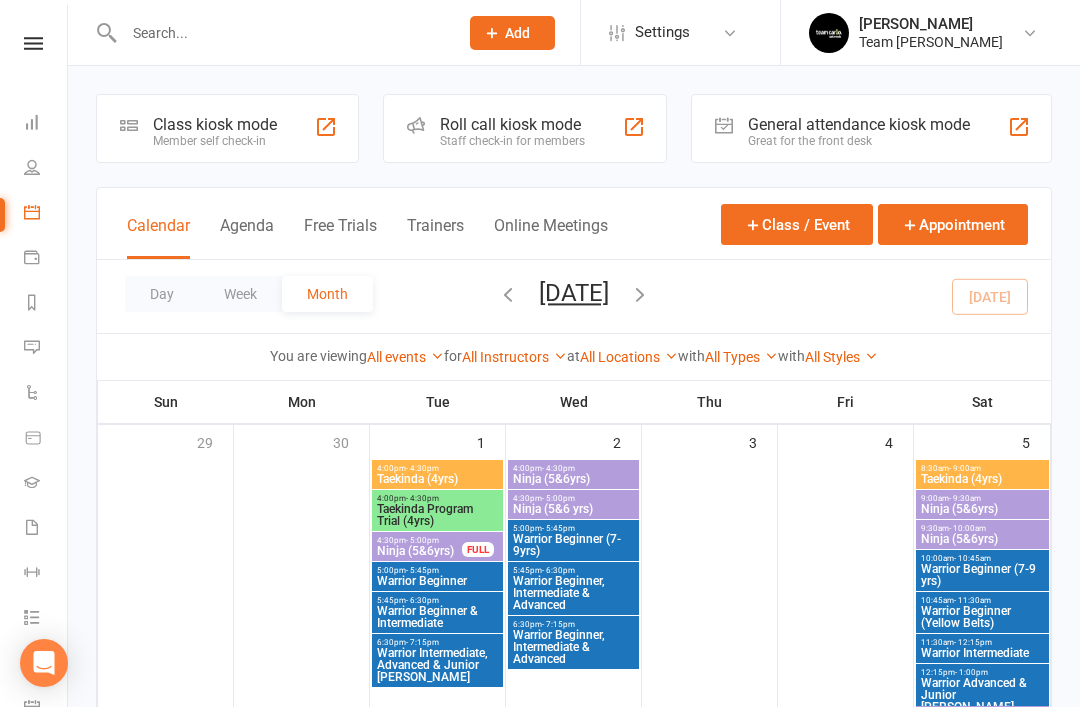 scroll, scrollTop: 0, scrollLeft: 0, axis: both 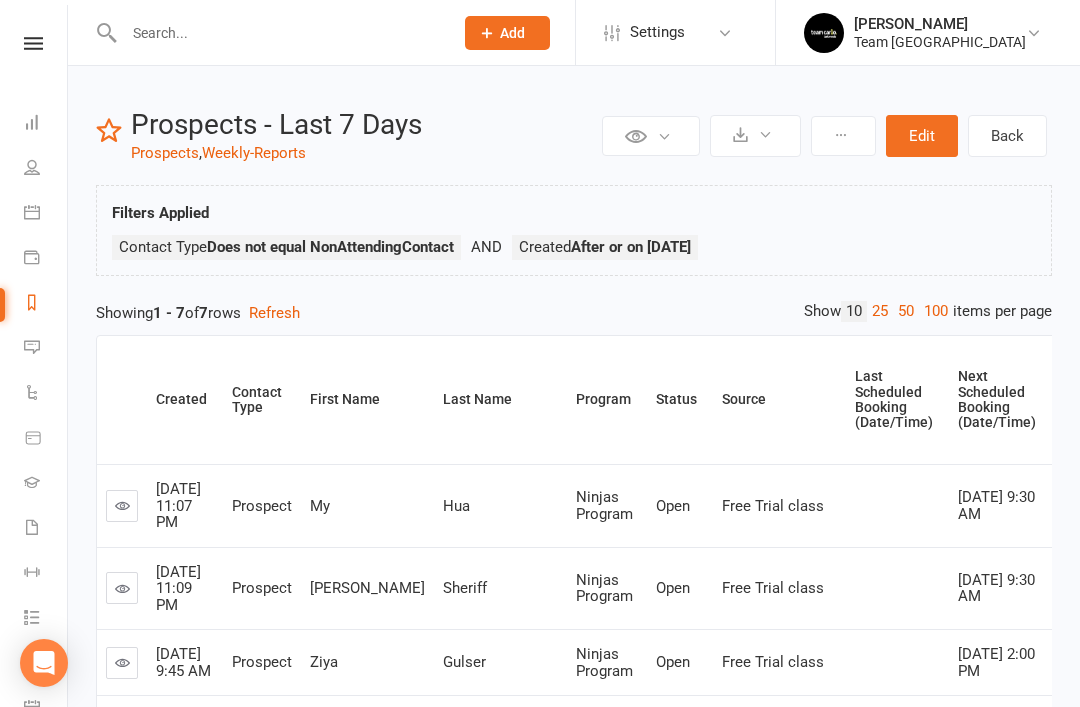 click at bounding box center (32, 122) 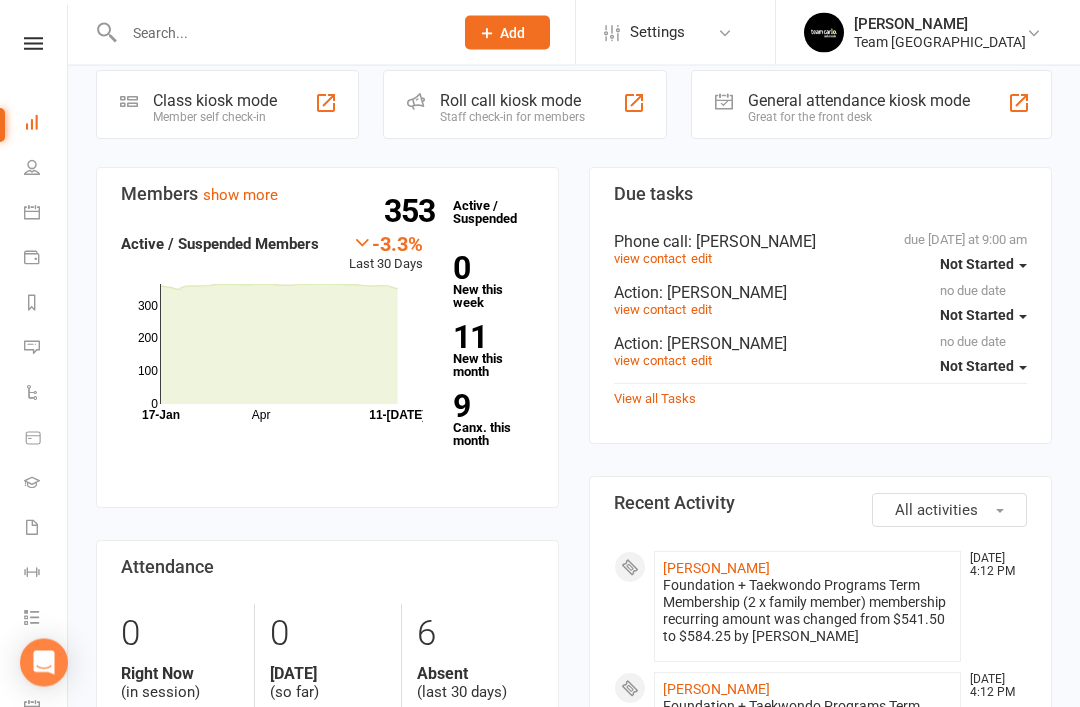 scroll, scrollTop: 562, scrollLeft: 0, axis: vertical 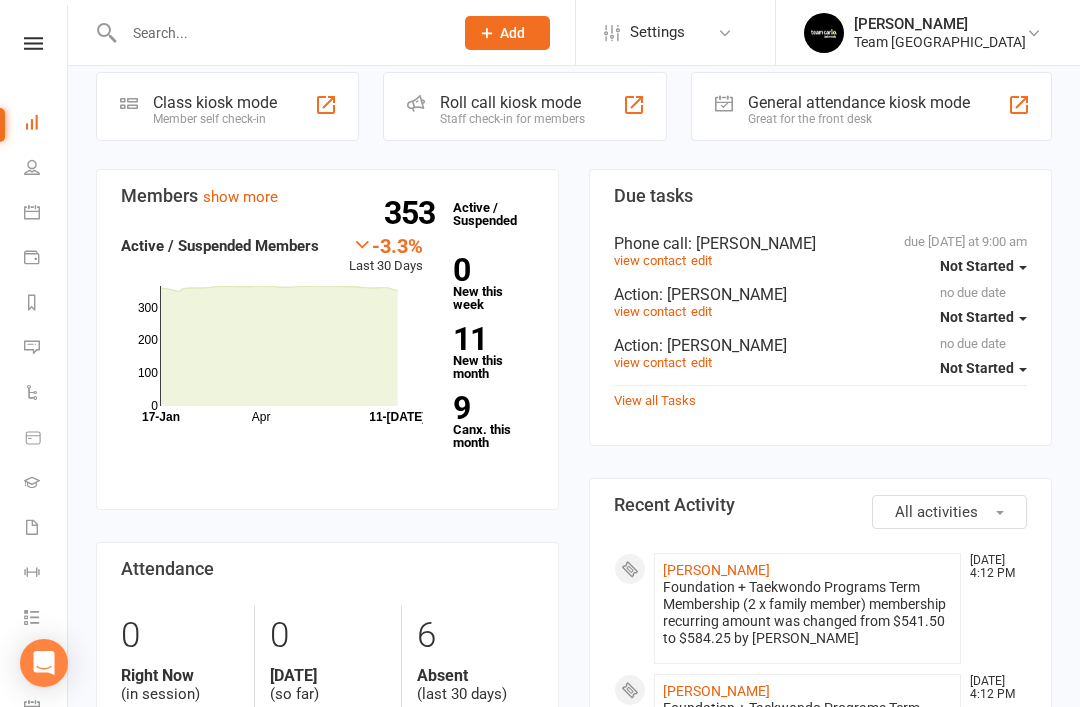 click on "view contact" at bounding box center [650, 260] 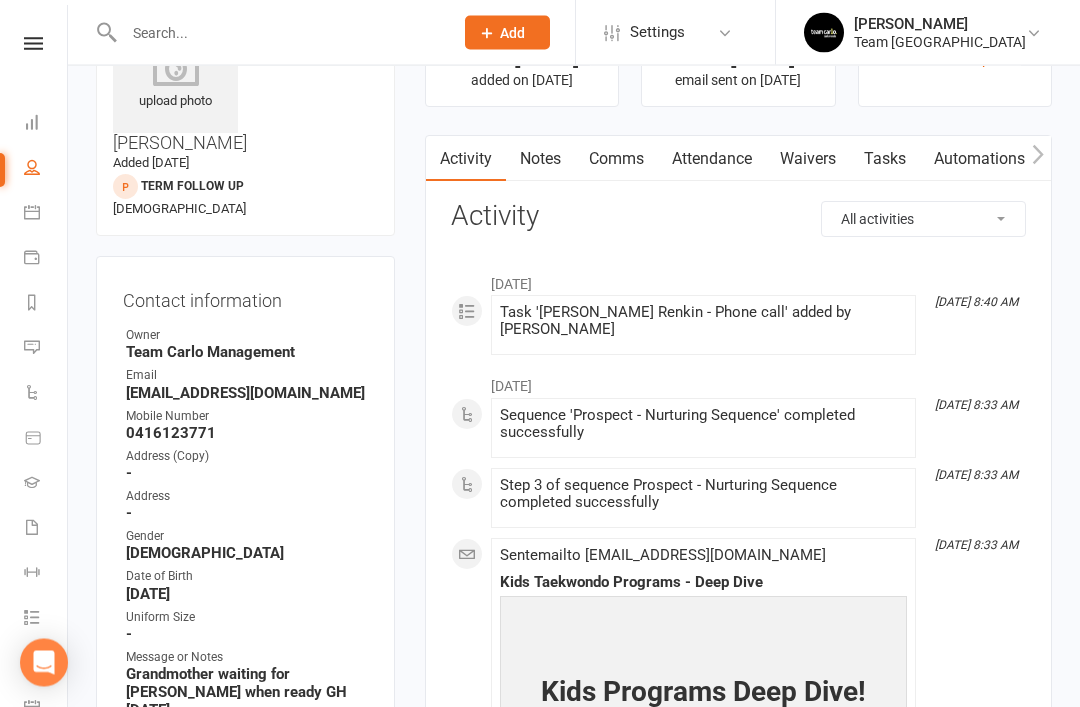 scroll, scrollTop: 68, scrollLeft: 0, axis: vertical 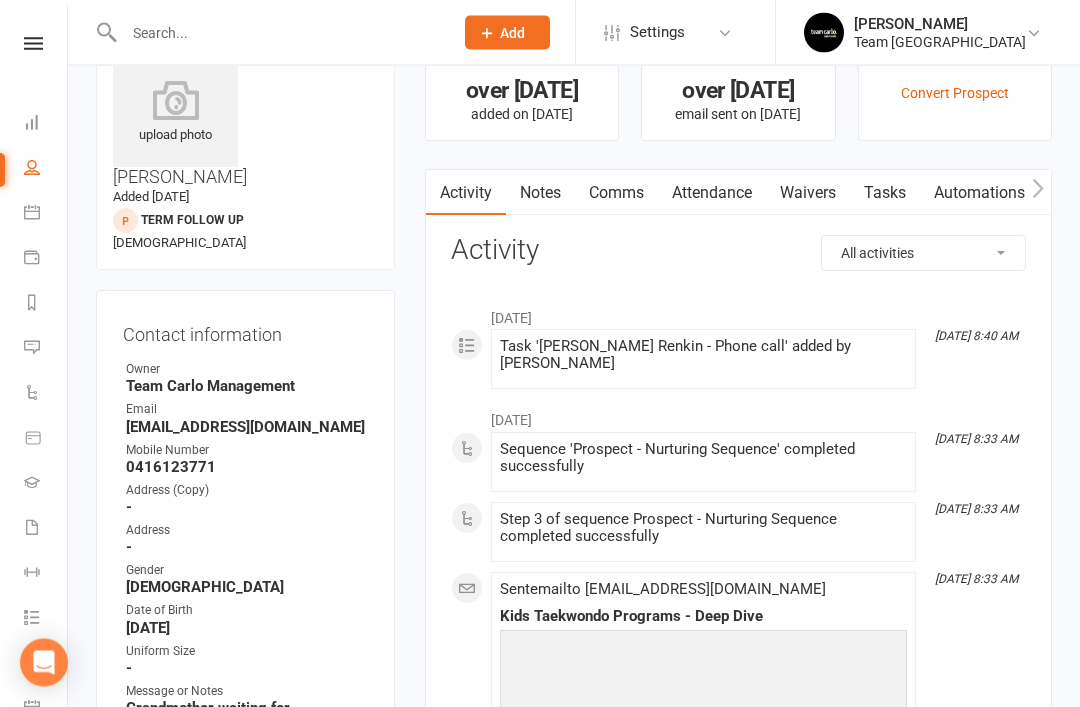 click on "Notes" at bounding box center (540, 194) 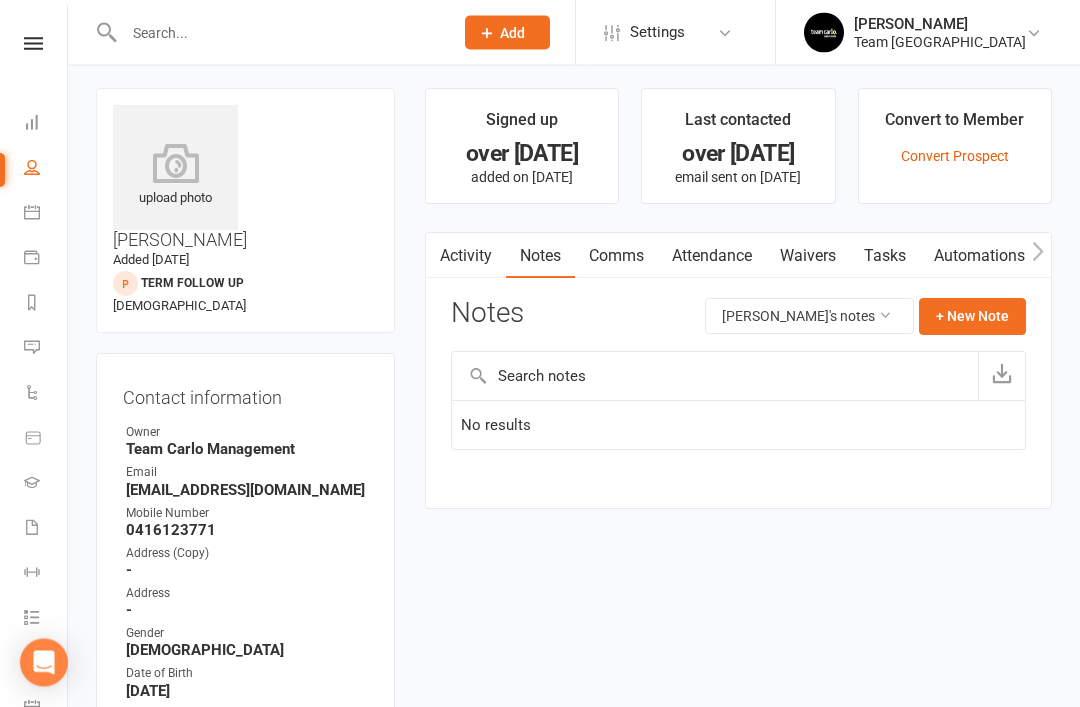 scroll, scrollTop: 0, scrollLeft: 0, axis: both 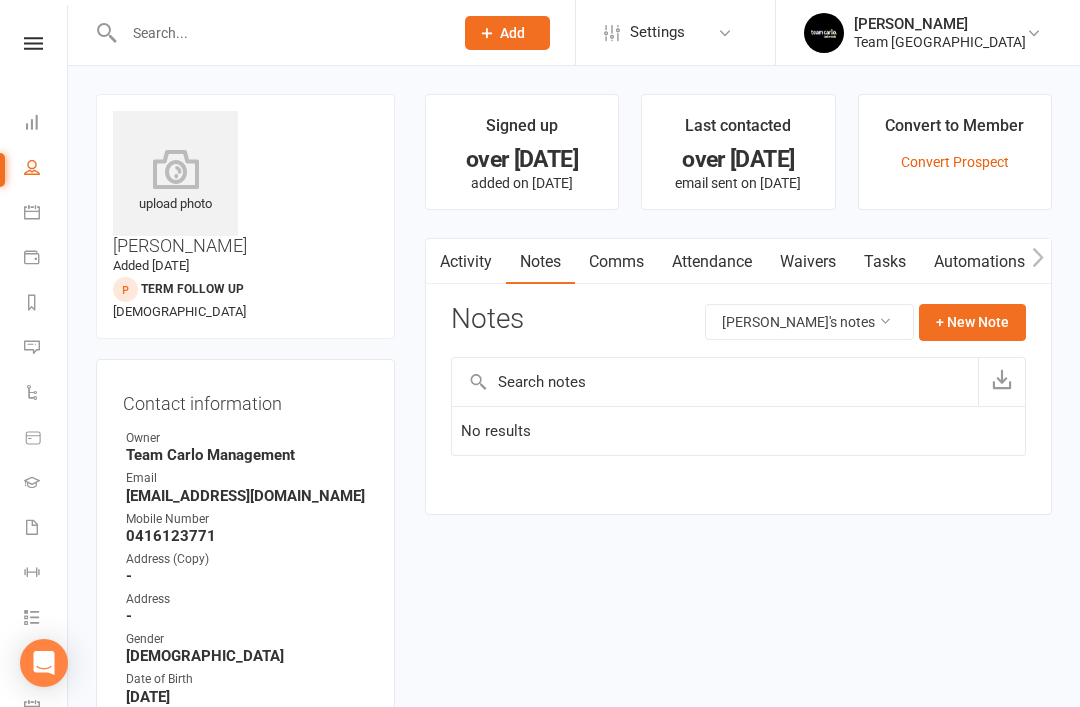 click on "Comms" at bounding box center [616, 262] 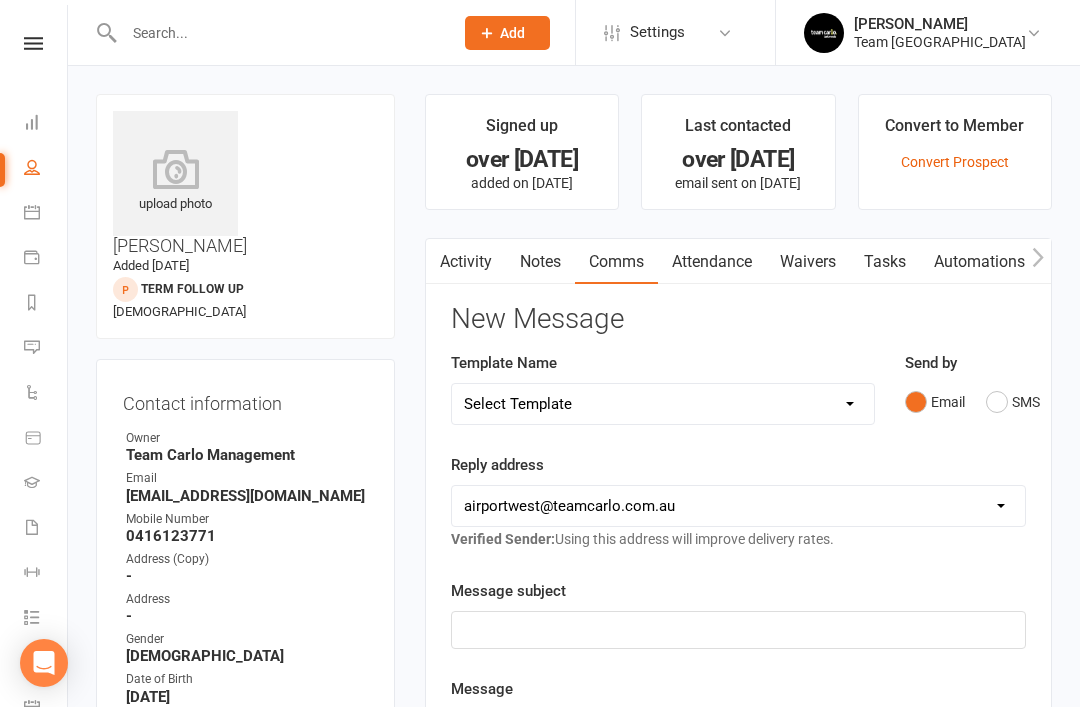 click on "[EMAIL_ADDRESS][DOMAIN_NAME] [EMAIL_ADDRESS][DOMAIN_NAME] [EMAIL_ADDRESS][DOMAIN_NAME] [EMAIL_ADDRESS][DOMAIN_NAME] [EMAIL_ADDRESS][DOMAIN_NAME] [DOMAIN_NAME][EMAIL_ADDRESS][DOMAIN_NAME] [EMAIL_ADDRESS][DOMAIN_NAME] [EMAIL_ADDRESS][DOMAIN_NAME] [EMAIL_ADDRESS][DOMAIN_NAME]" at bounding box center [738, 506] 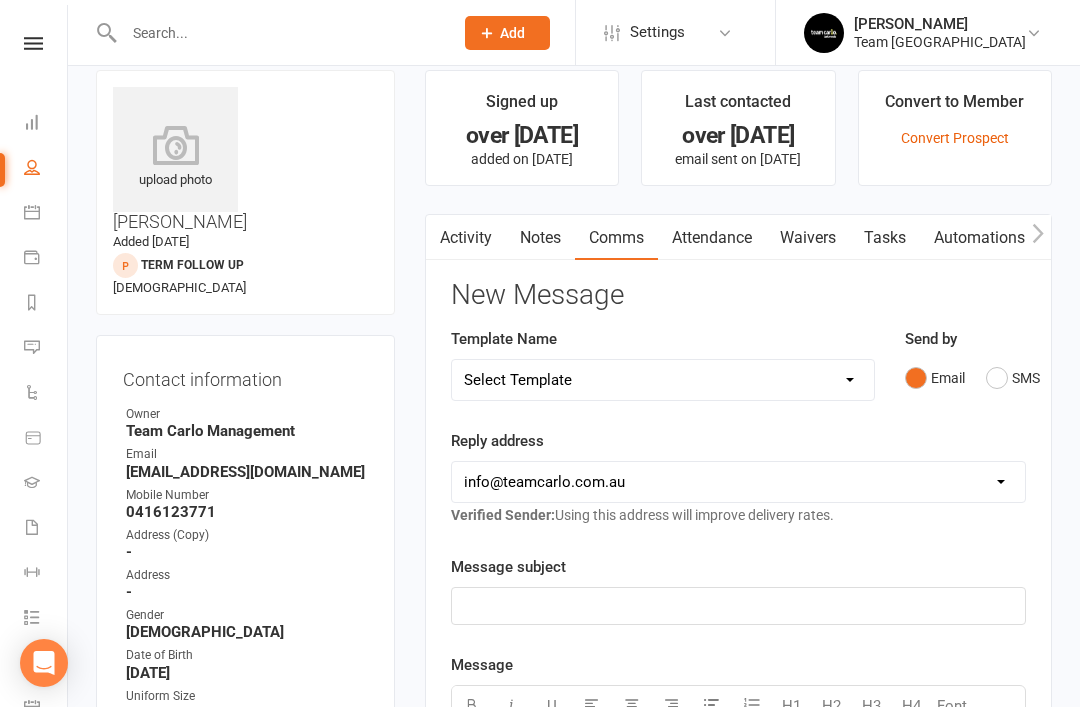 scroll, scrollTop: 0, scrollLeft: 0, axis: both 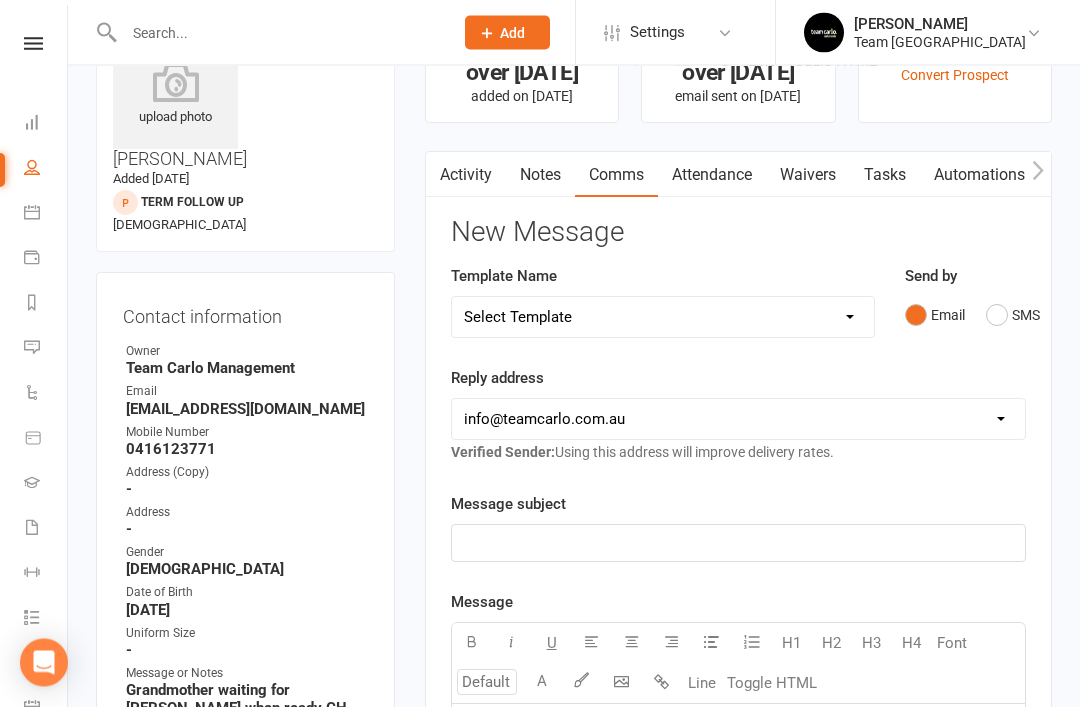 click on "﻿" 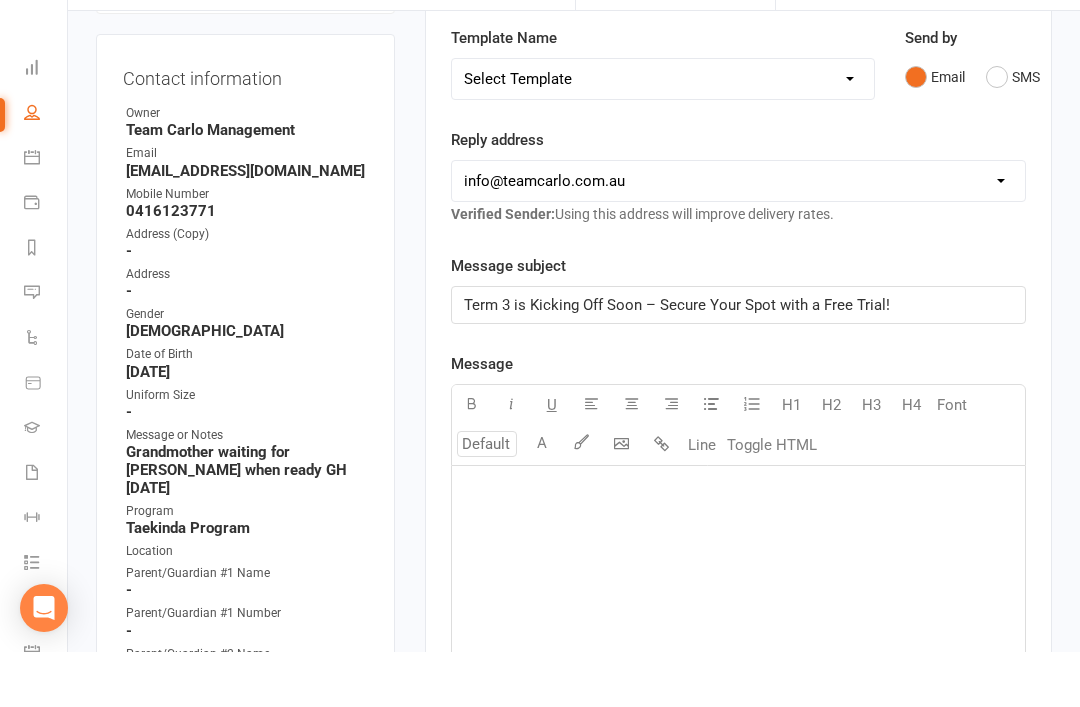 scroll, scrollTop: 287, scrollLeft: 0, axis: vertical 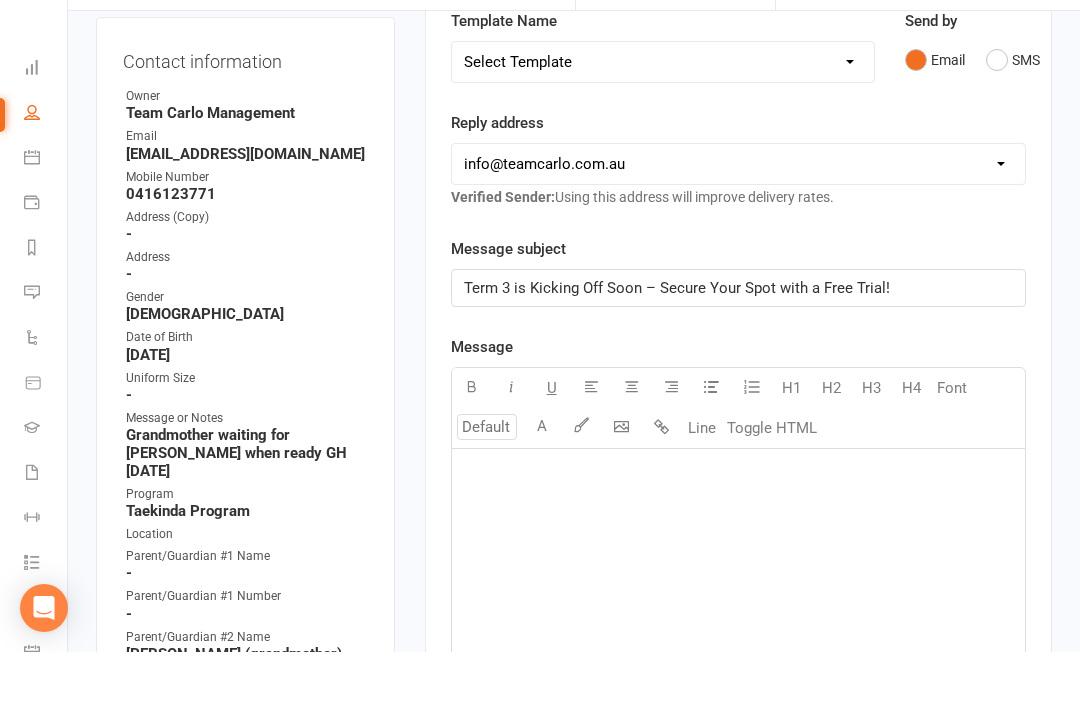 click 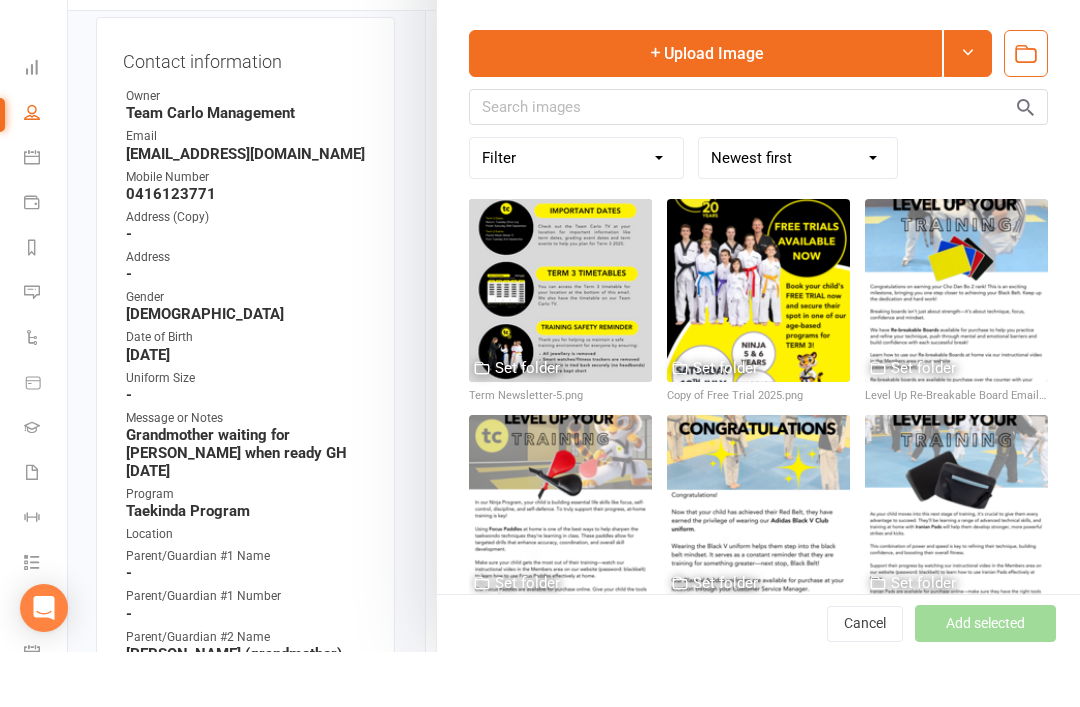 scroll, scrollTop: 343, scrollLeft: 0, axis: vertical 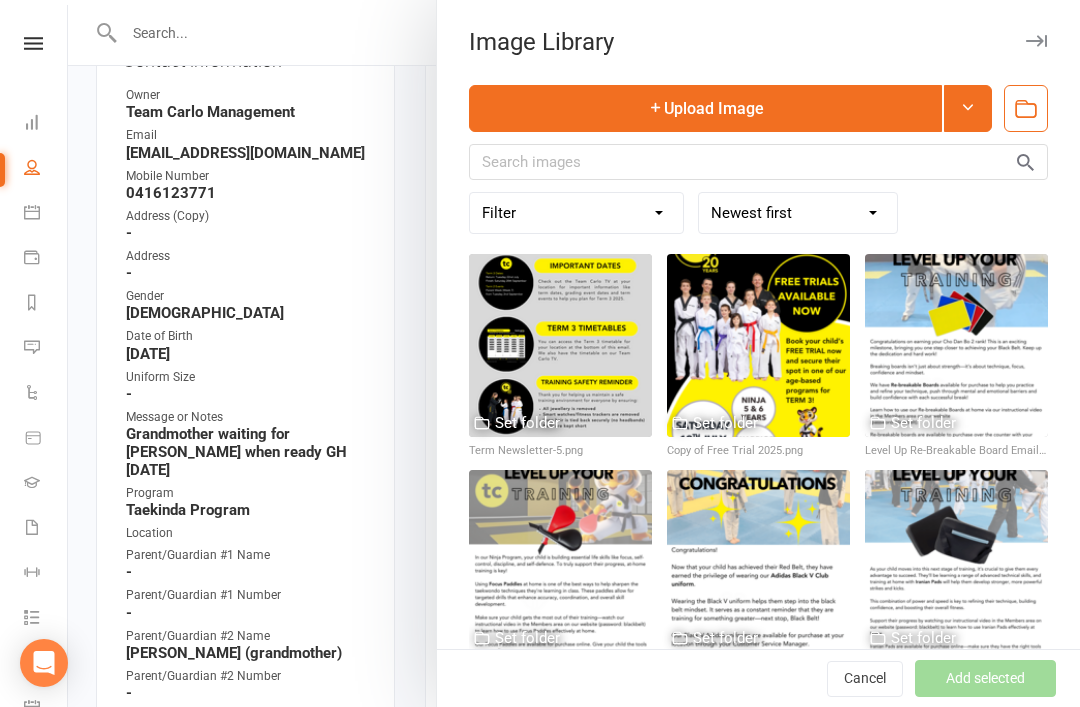 click at bounding box center (758, 345) 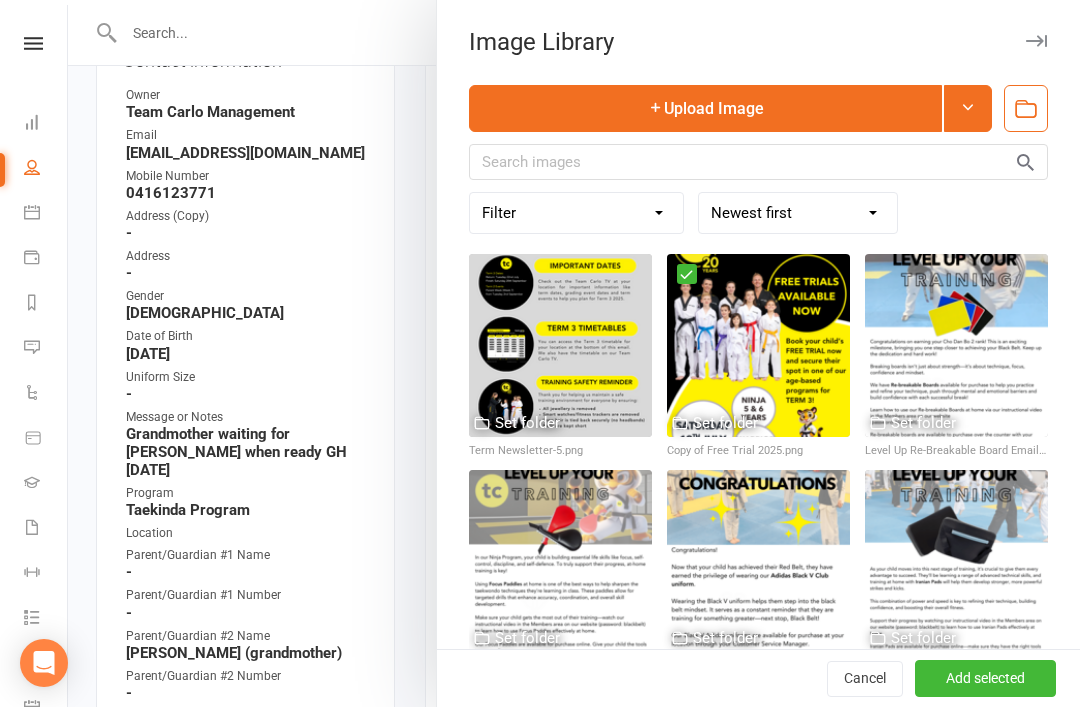 click on "Add selected" at bounding box center [985, 679] 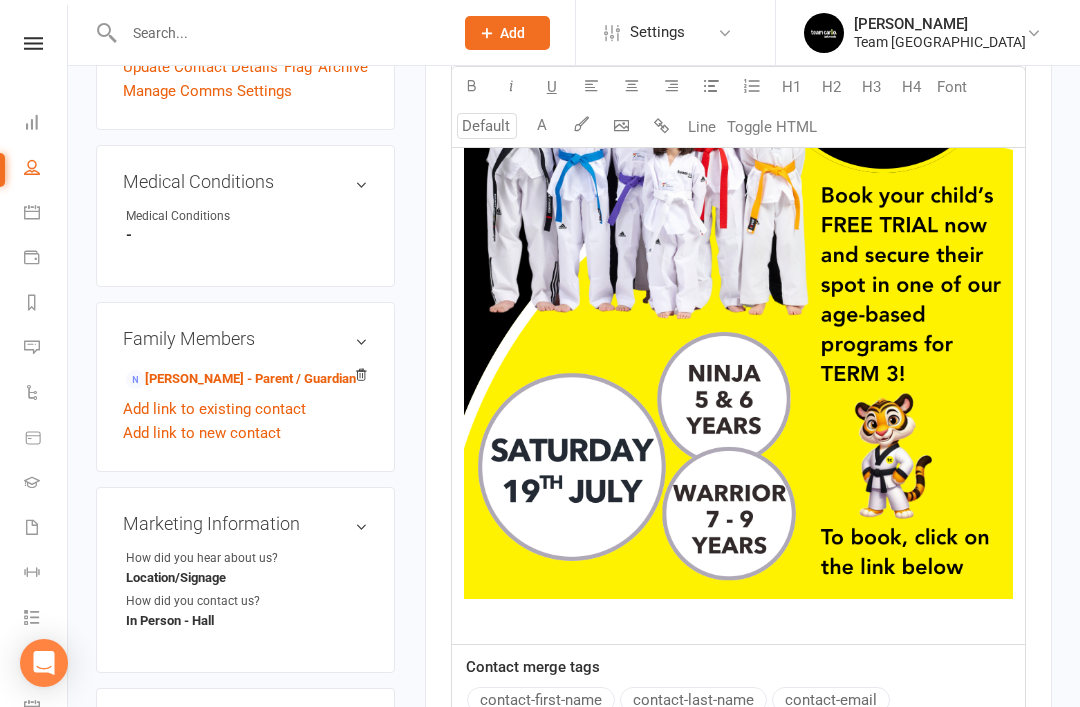 click 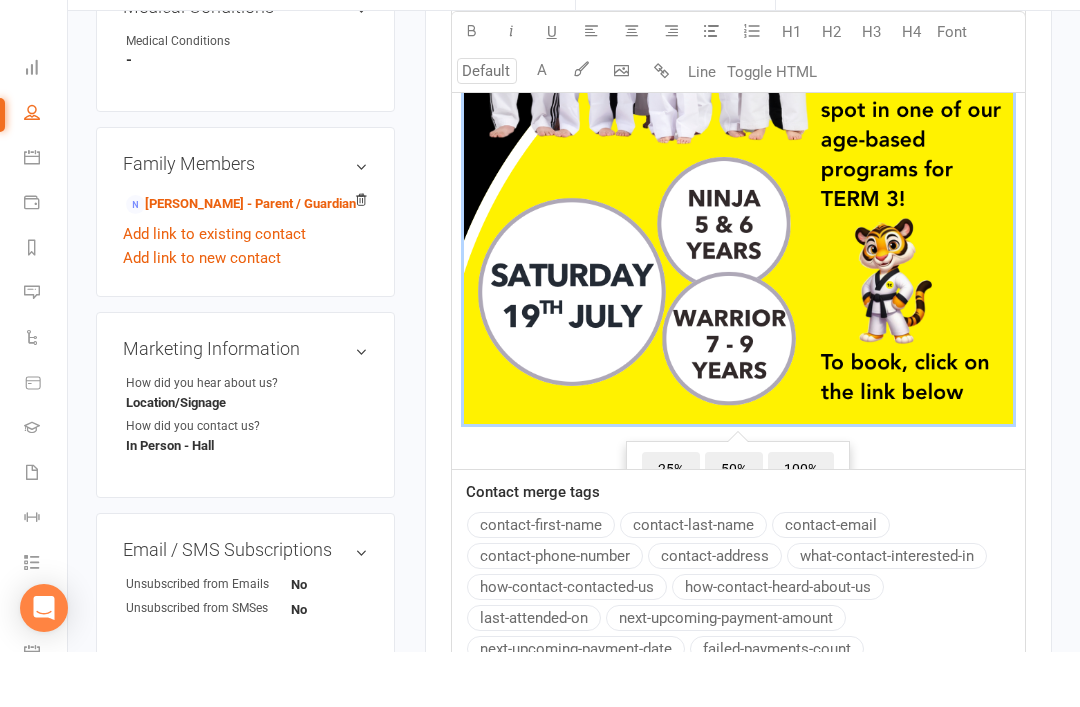 scroll, scrollTop: 1140, scrollLeft: 0, axis: vertical 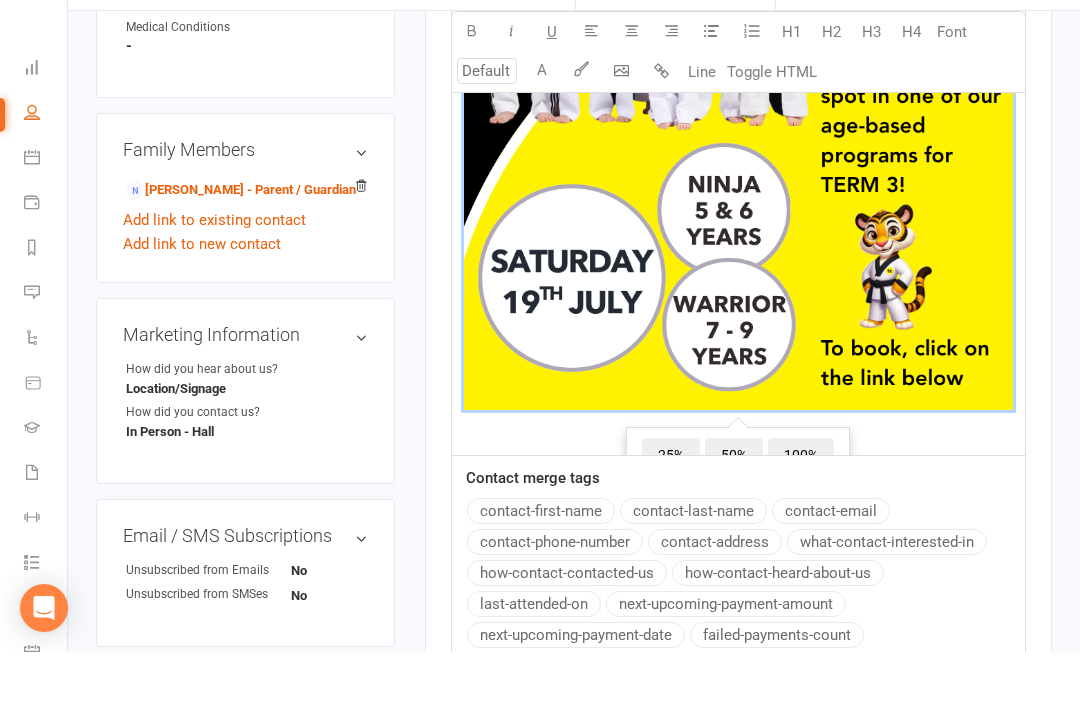 click on "100%" 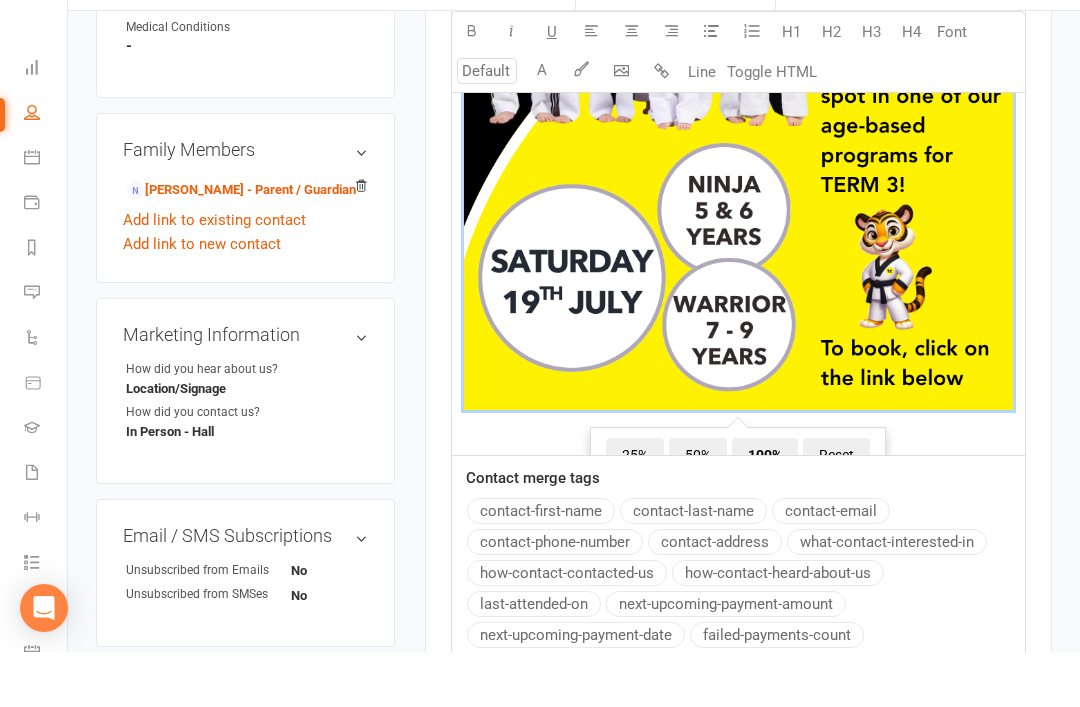 click on "50%" 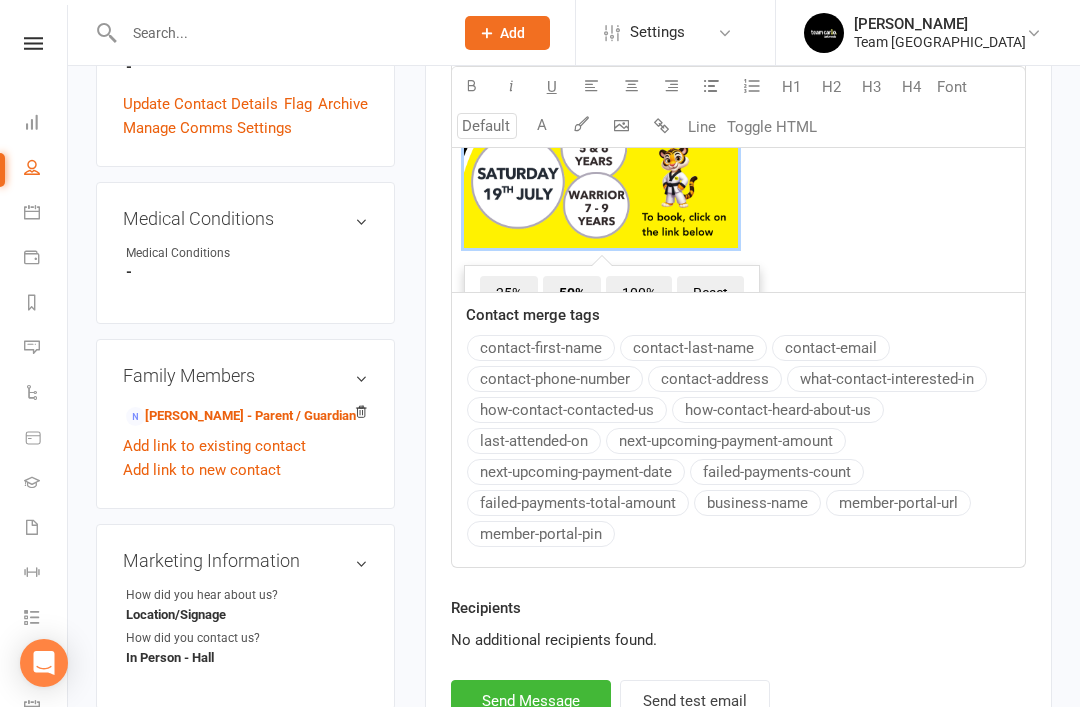 scroll, scrollTop: 959, scrollLeft: 0, axis: vertical 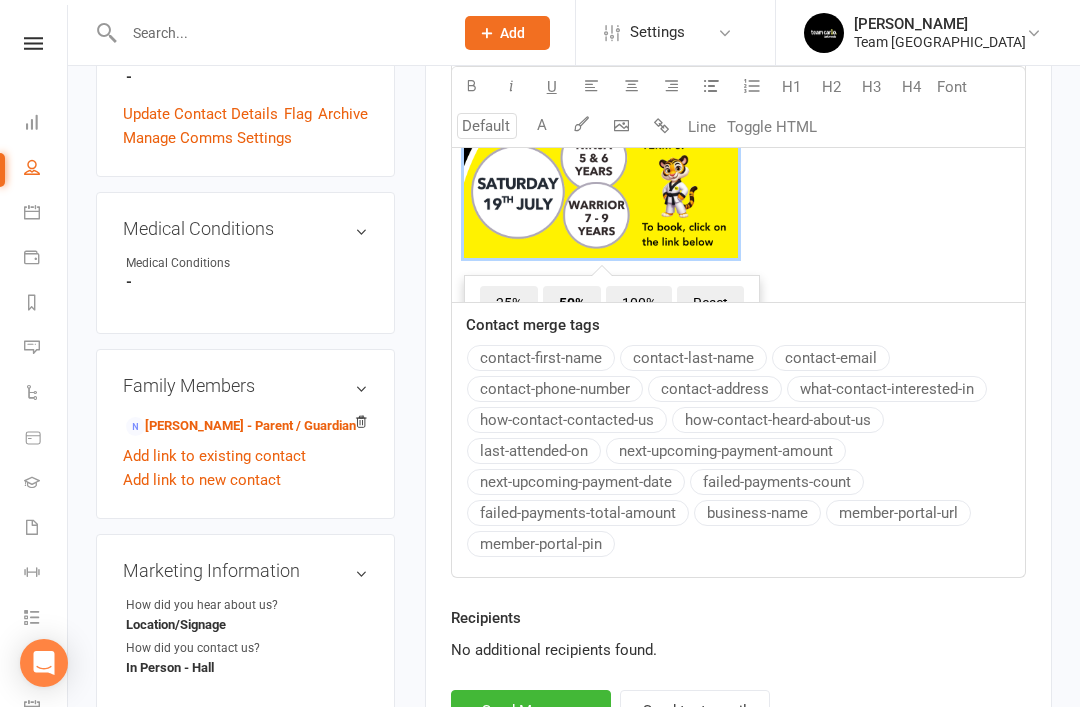 click on "100%" 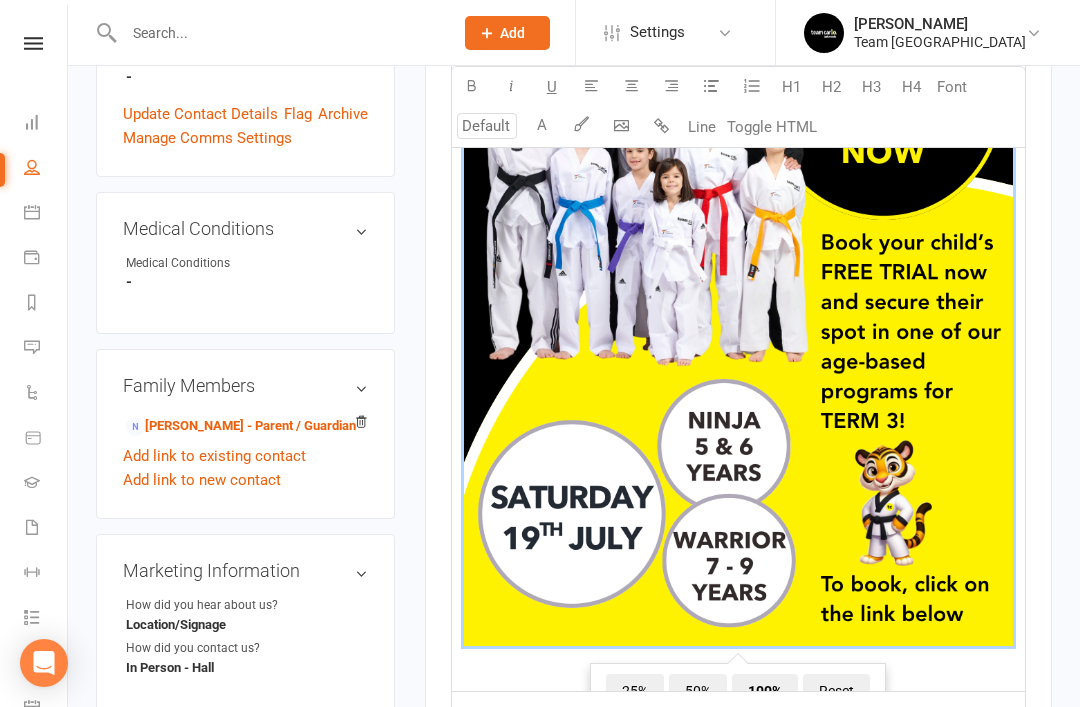 click on "﻿ ﻿ 25% 50% 100% Reset ﻿" 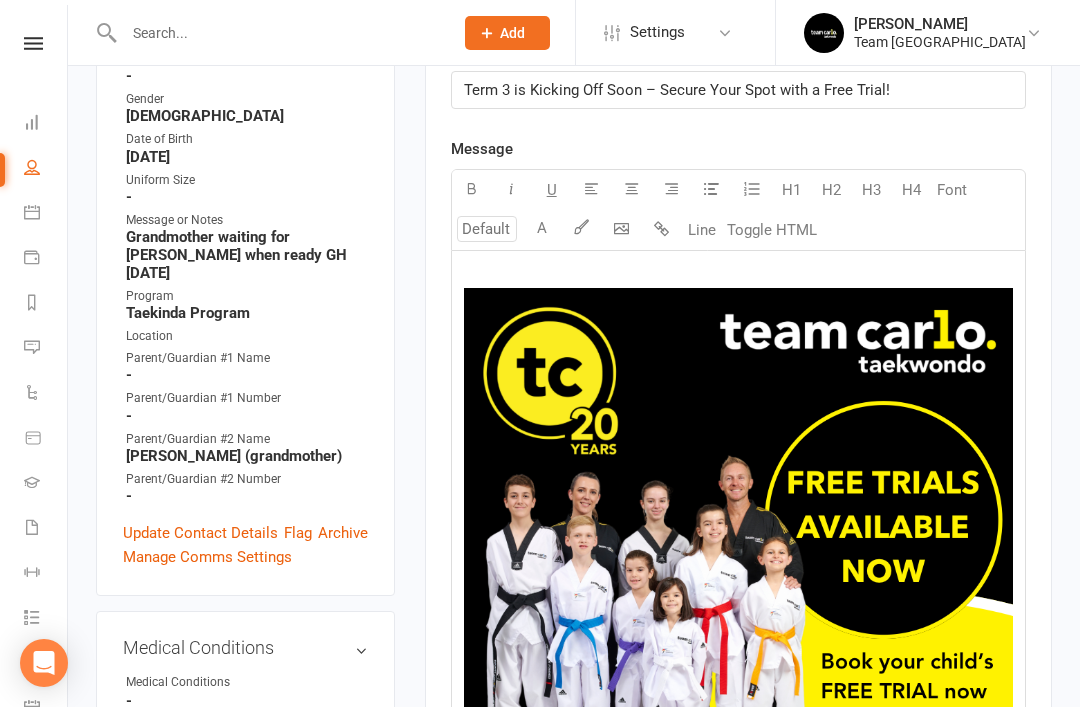 scroll, scrollTop: 538, scrollLeft: 0, axis: vertical 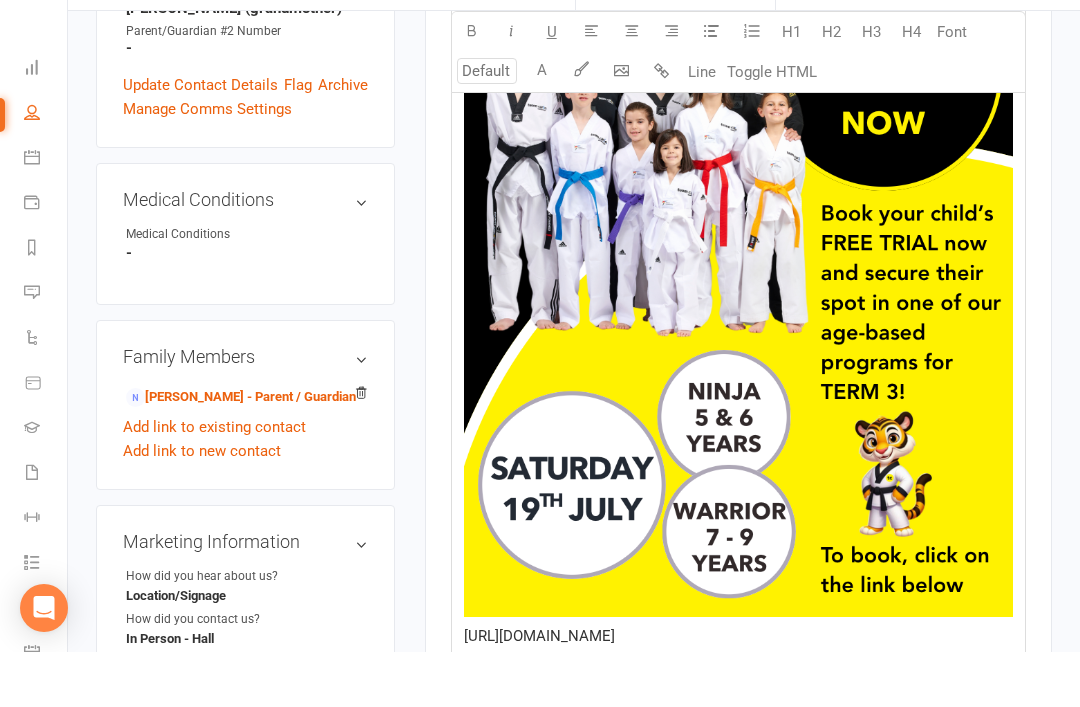 click 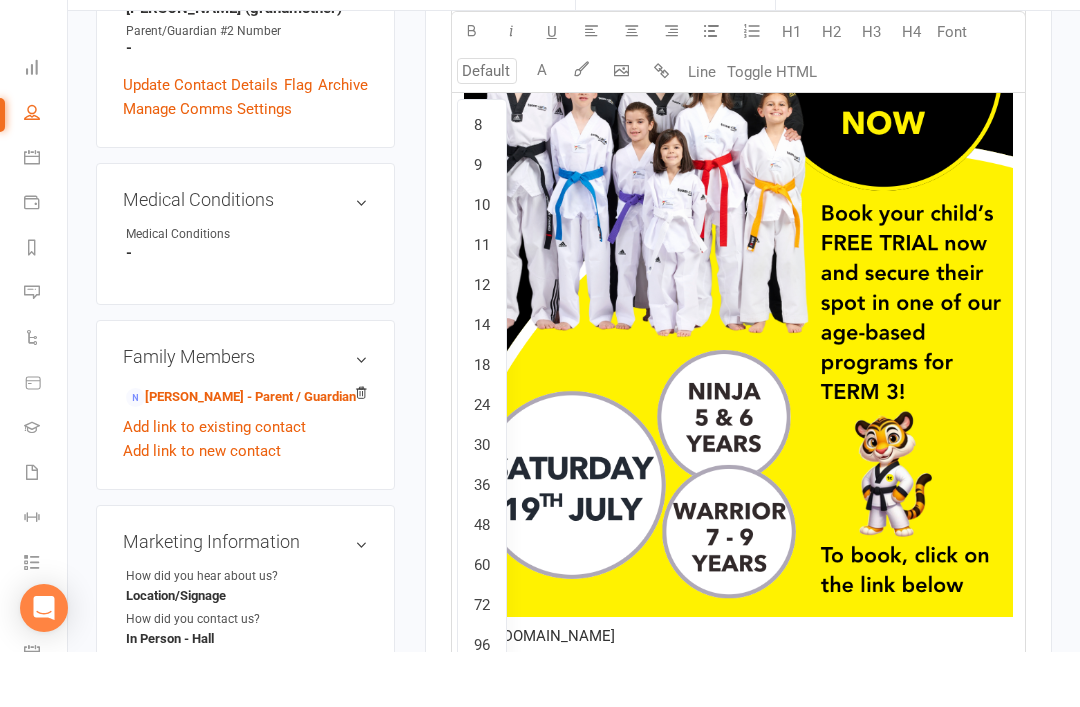click on "18" at bounding box center (482, 420) 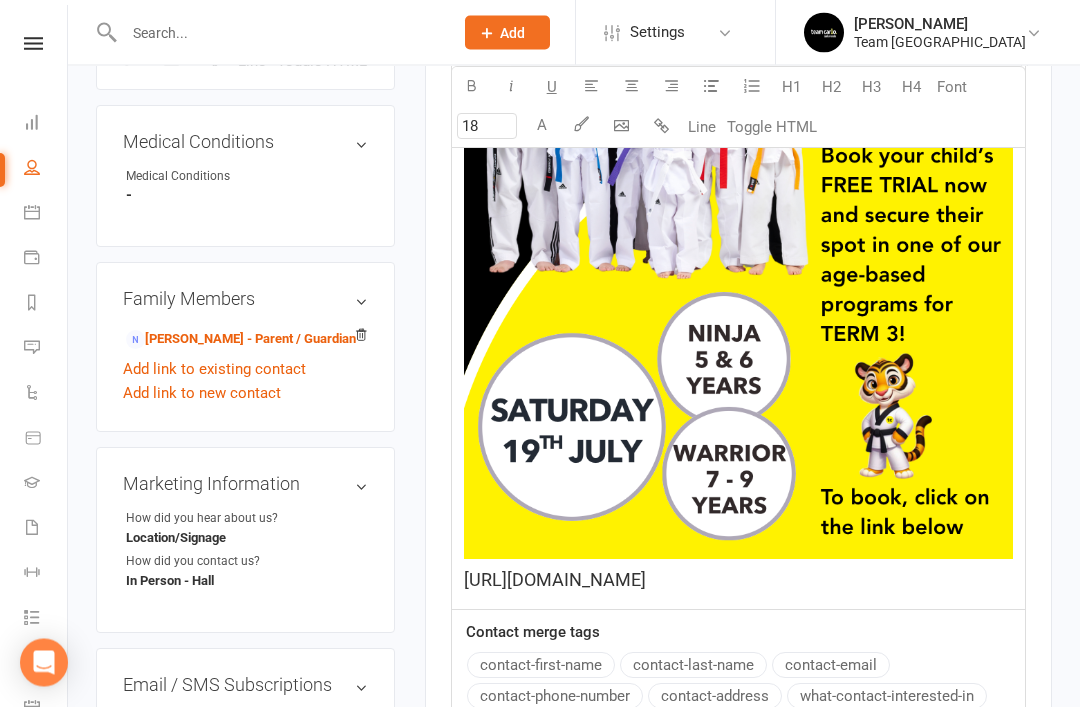 scroll, scrollTop: 1073, scrollLeft: 0, axis: vertical 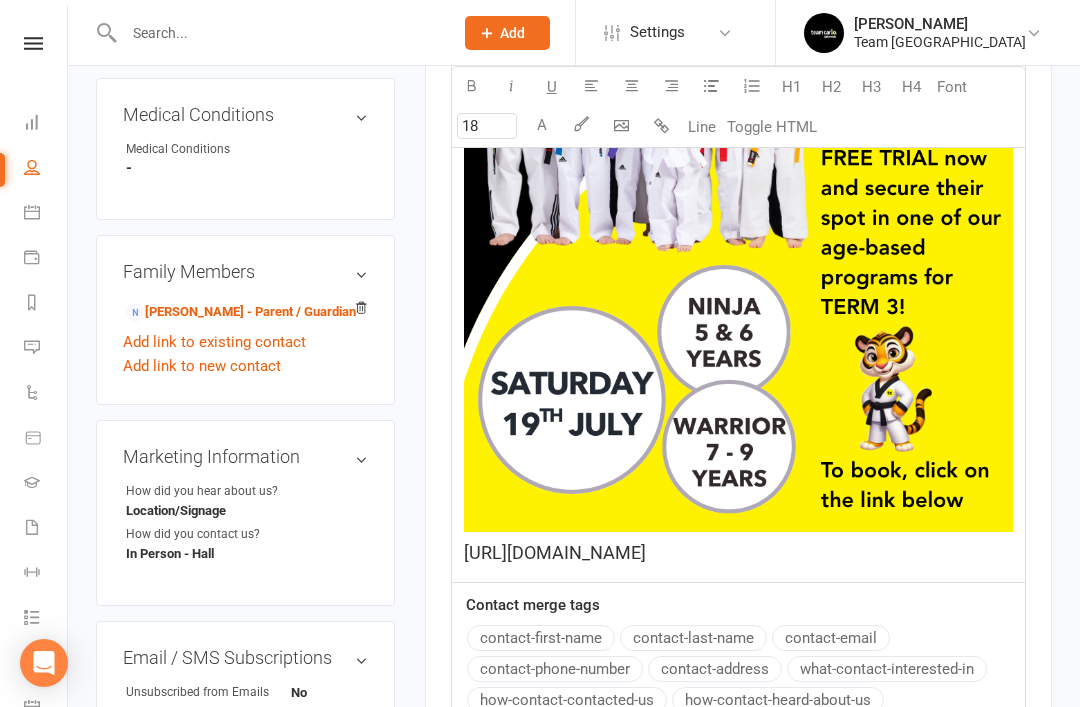 click on "﻿ ﻿ [URL][DOMAIN_NAME]" 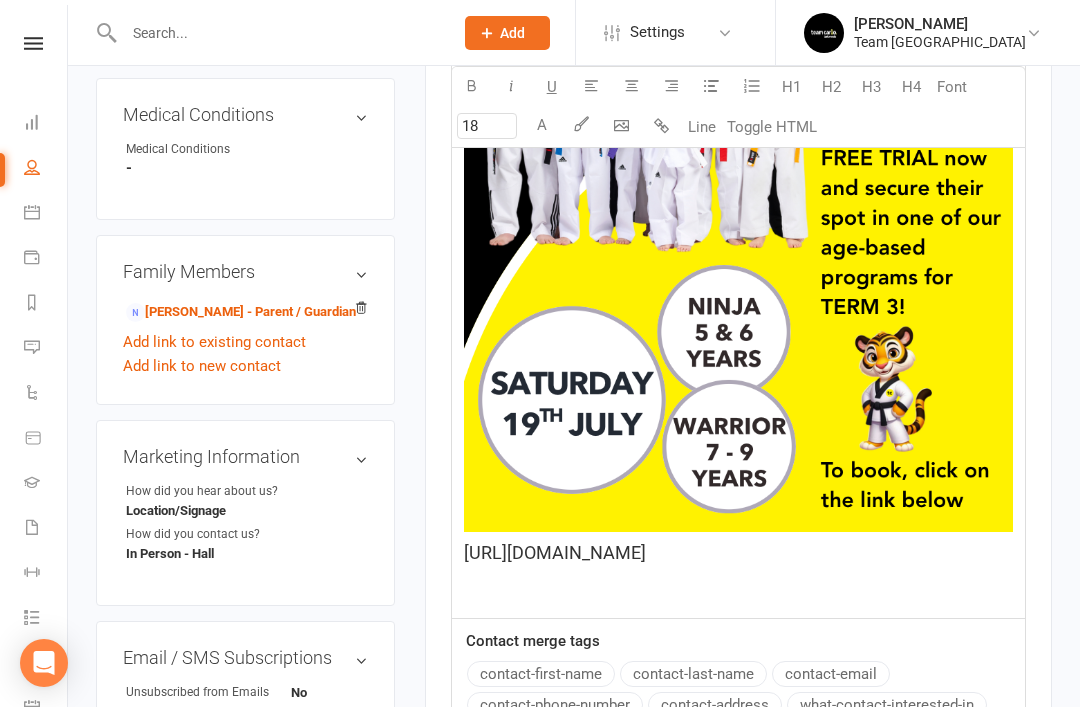 click 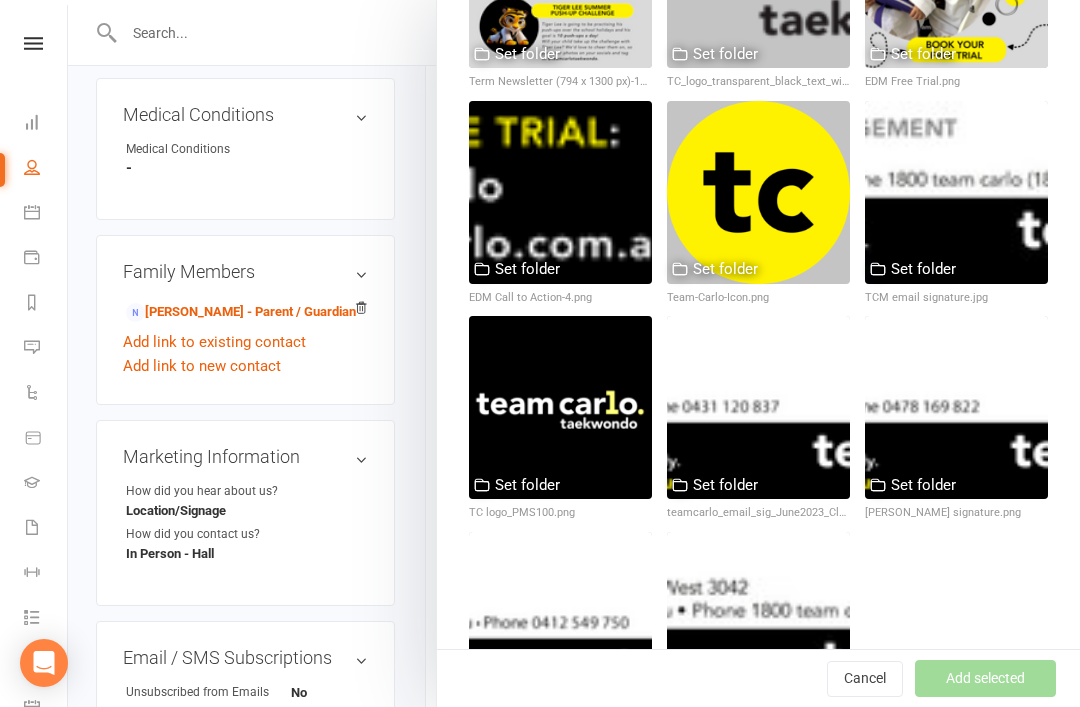 scroll, scrollTop: 1031, scrollLeft: 0, axis: vertical 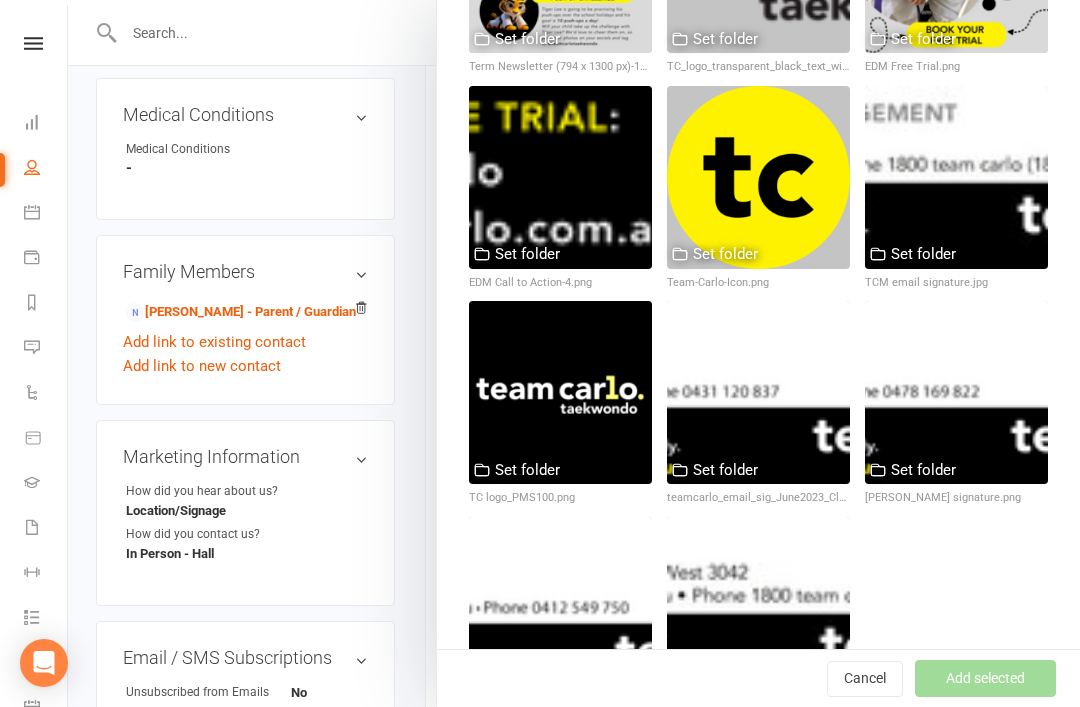click at bounding box center (956, 177) 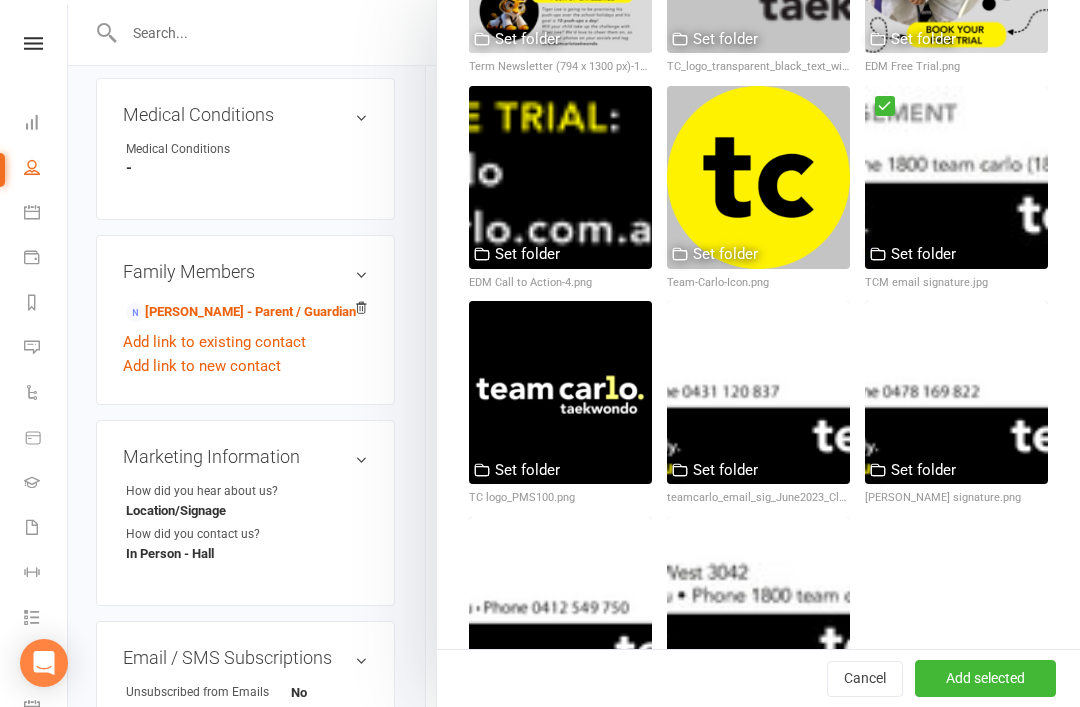 click on "Add selected" at bounding box center [985, 679] 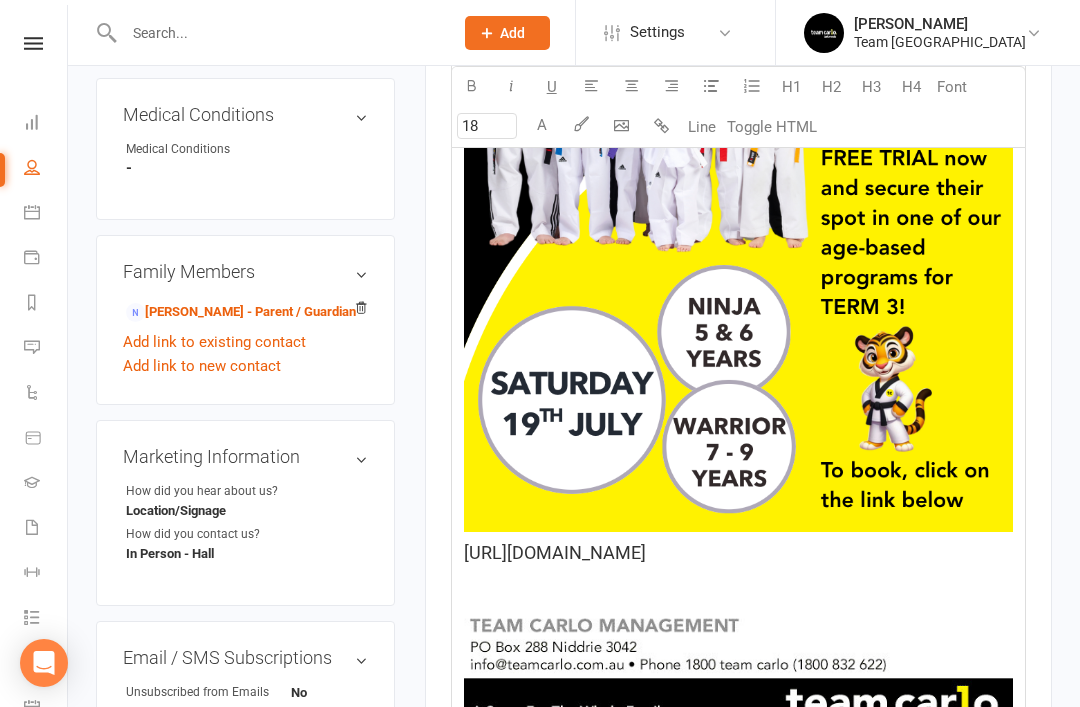 click 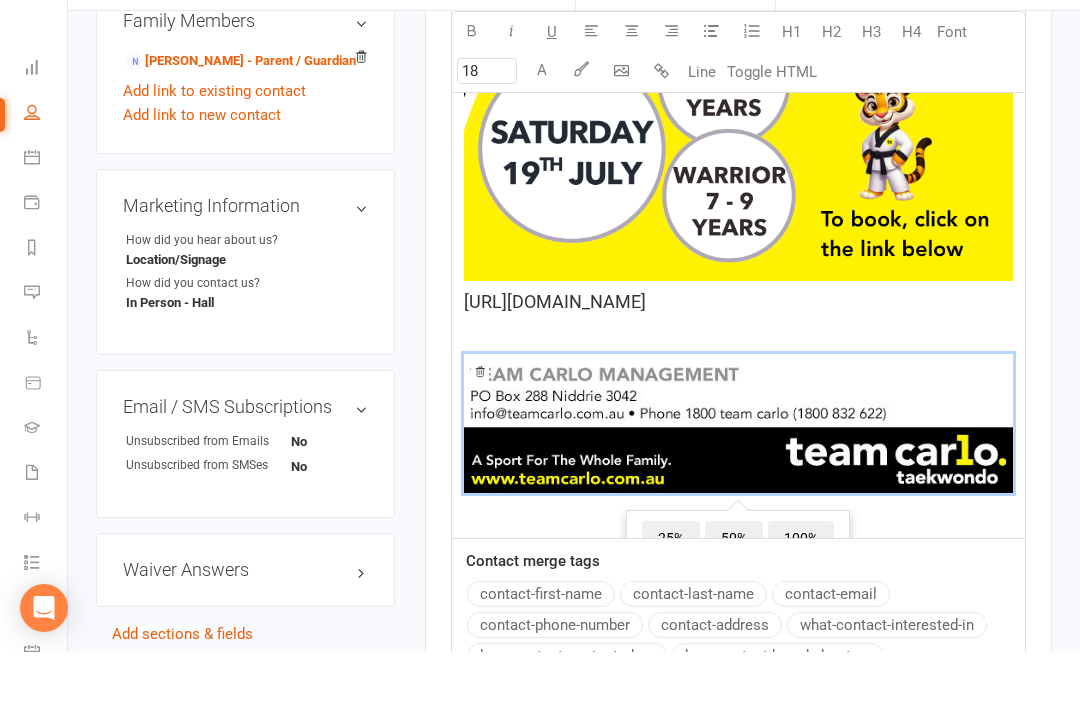 scroll, scrollTop: 1286, scrollLeft: 0, axis: vertical 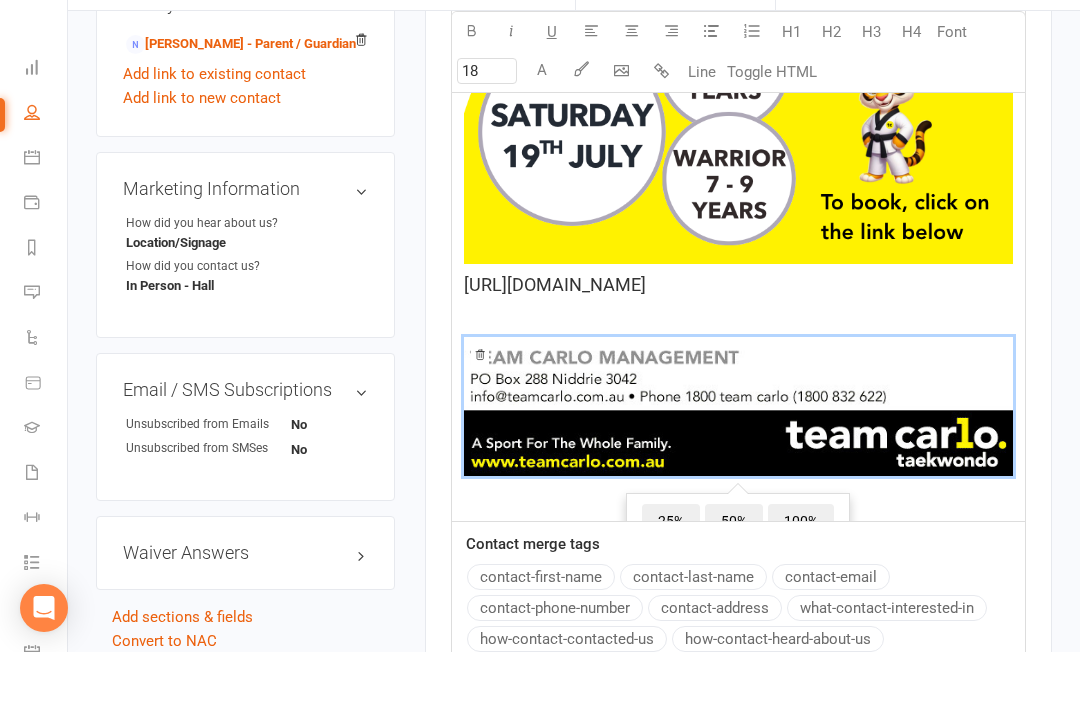 click on "100%" 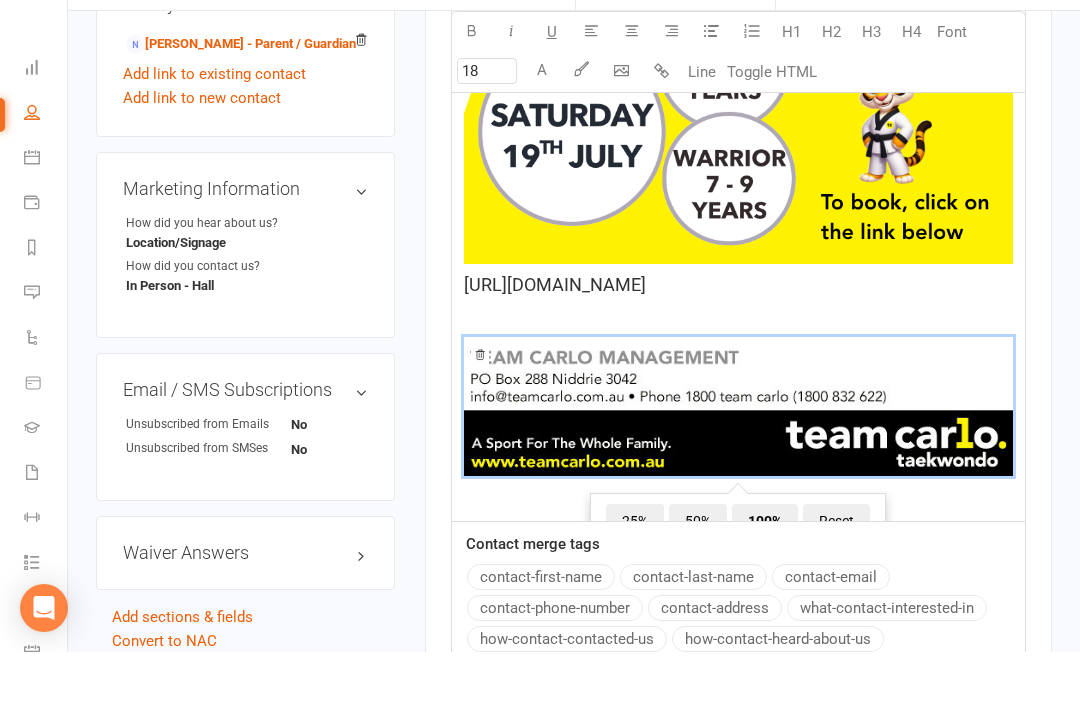 click on "50%" 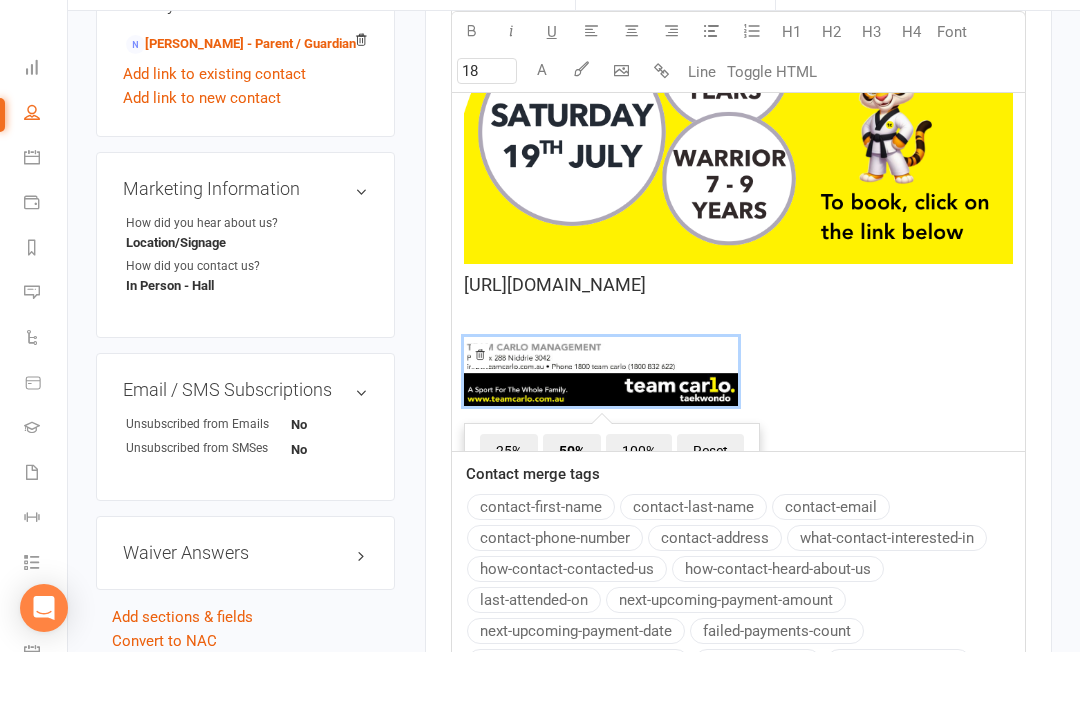 click on "100%" 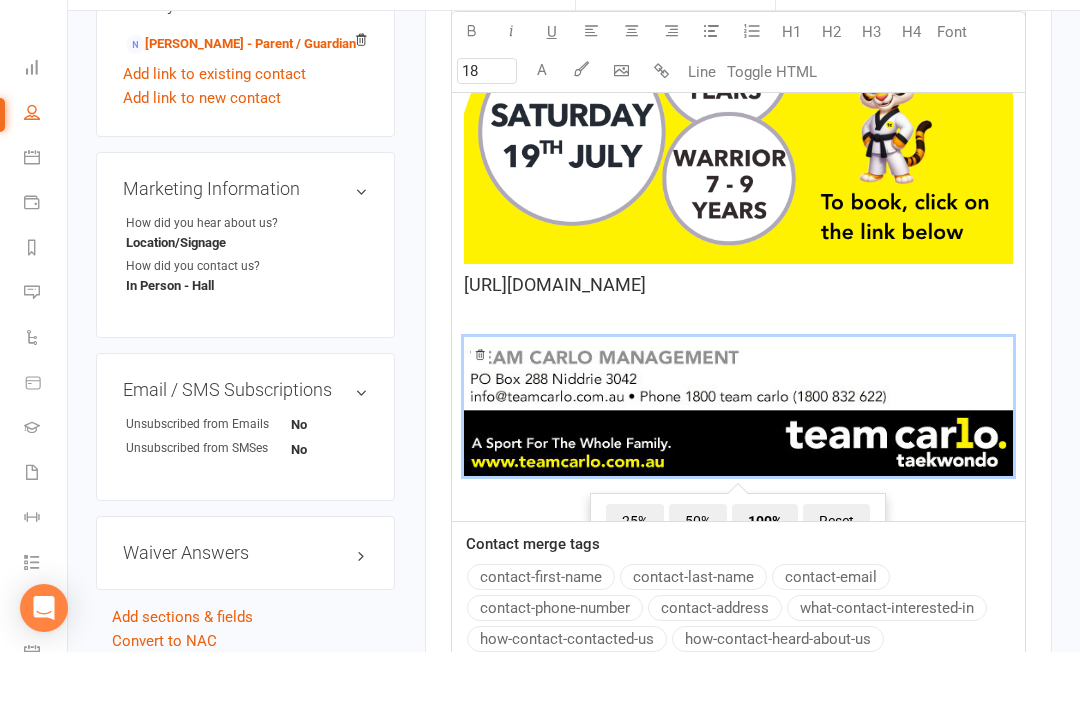 click on "﻿ ﻿ 25% 50% 100% Reset ﻿" 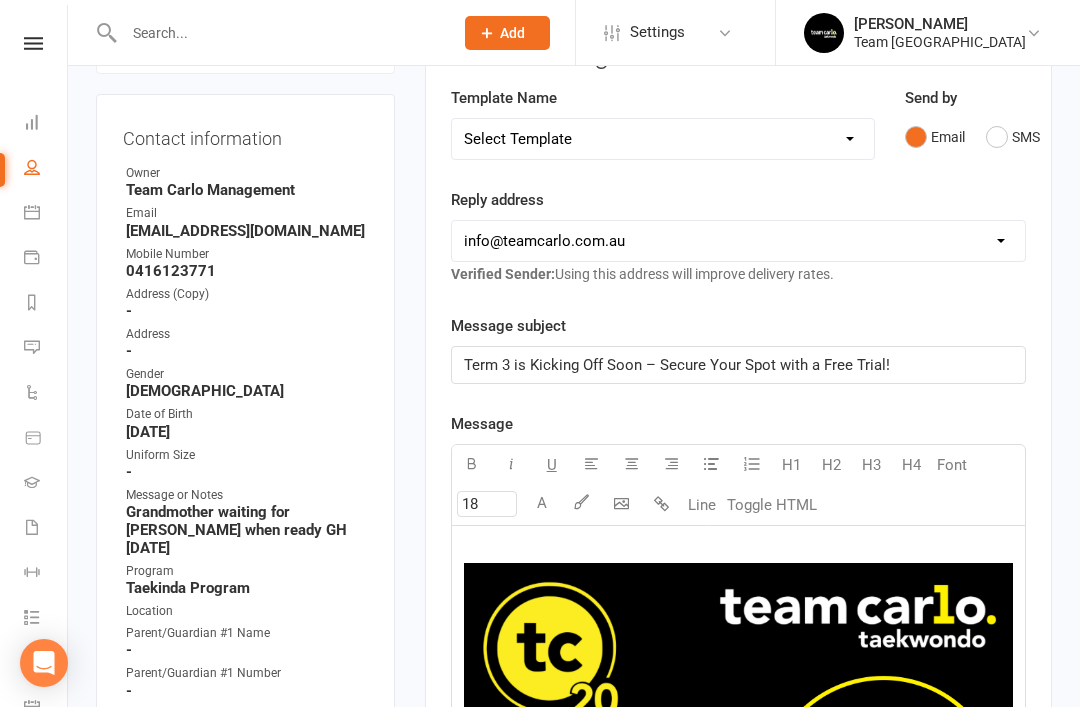 scroll, scrollTop: 263, scrollLeft: 0, axis: vertical 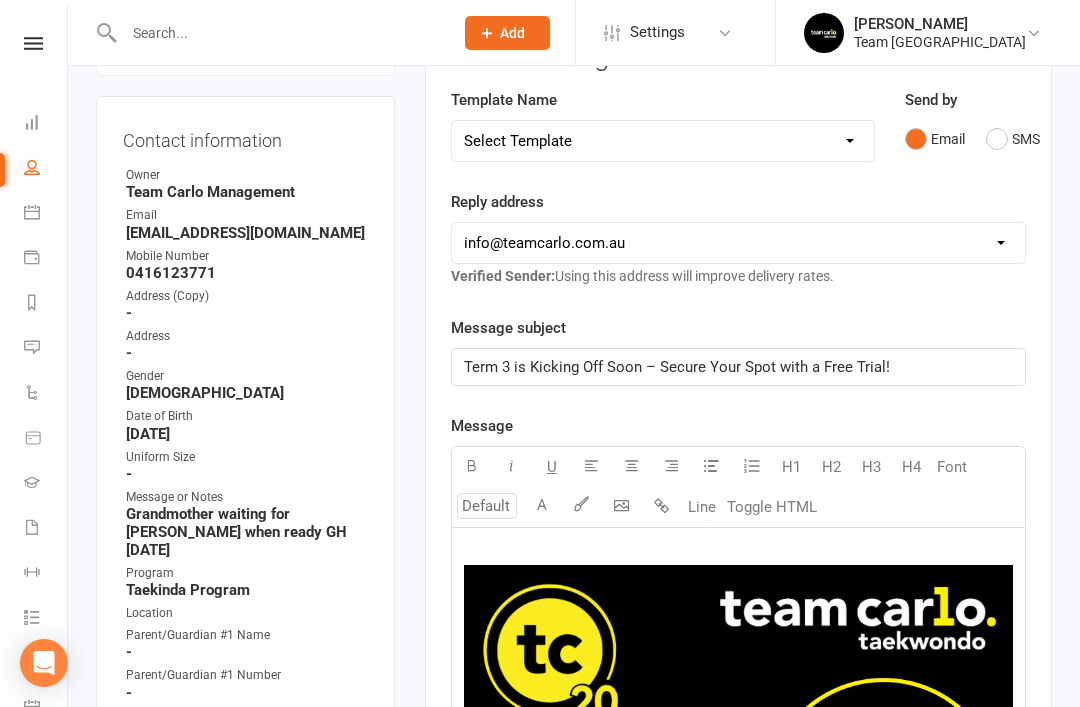 click on "﻿ ﻿ [URL][DOMAIN_NAME] ﻿ ﻿" 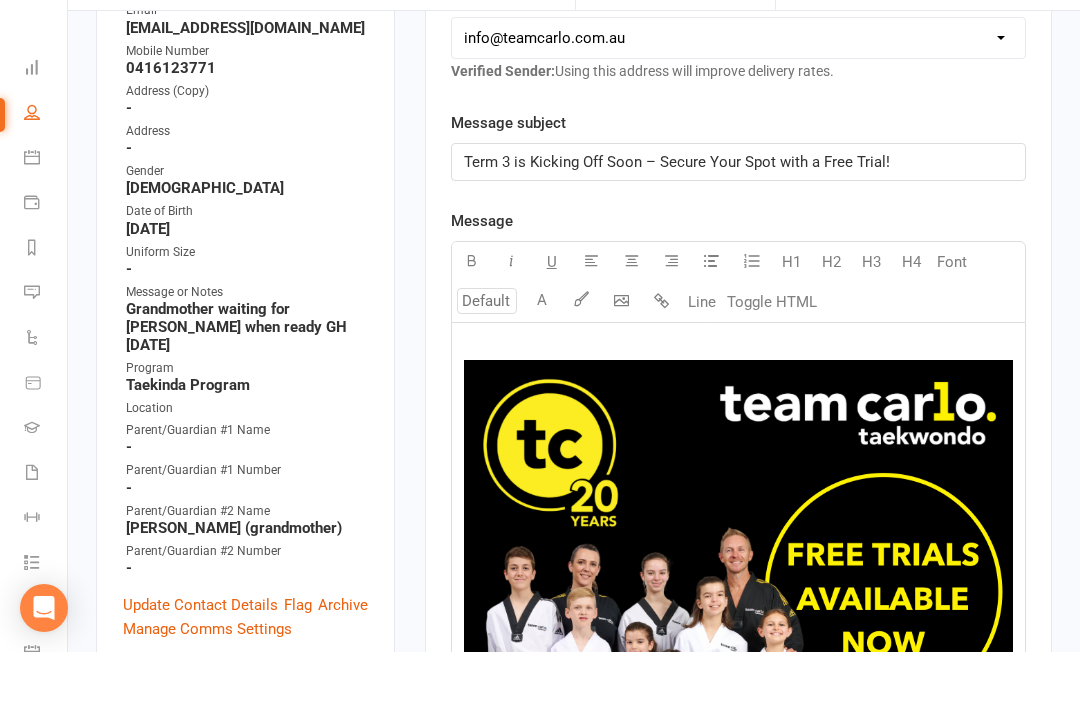 scroll, scrollTop: 433, scrollLeft: 0, axis: vertical 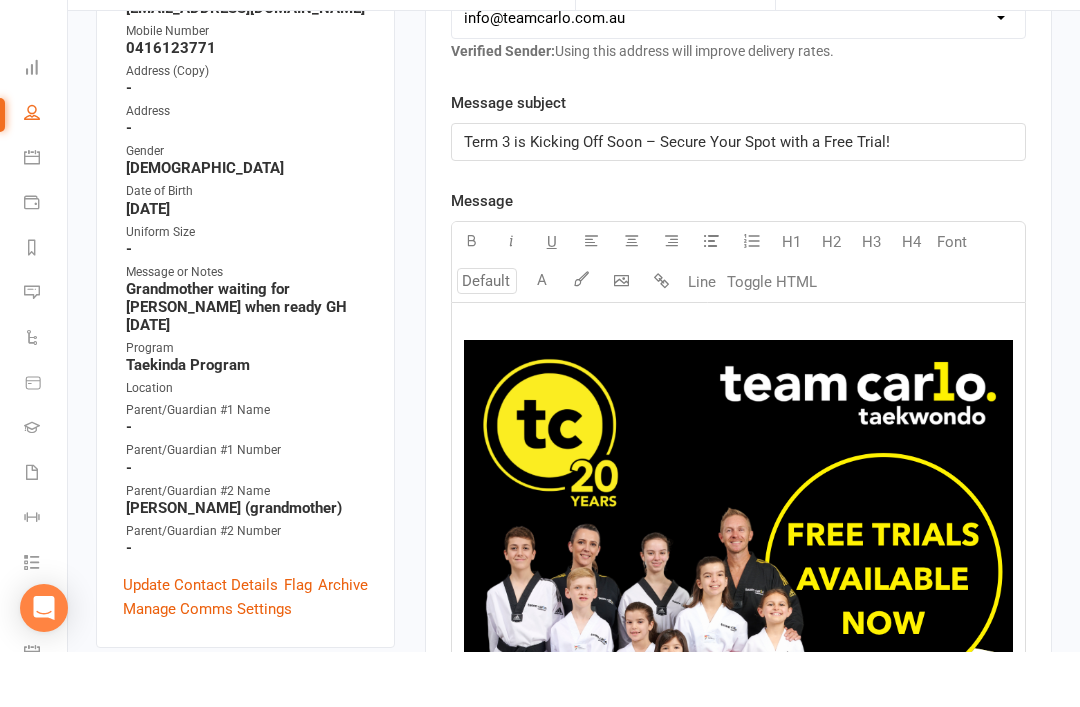 click 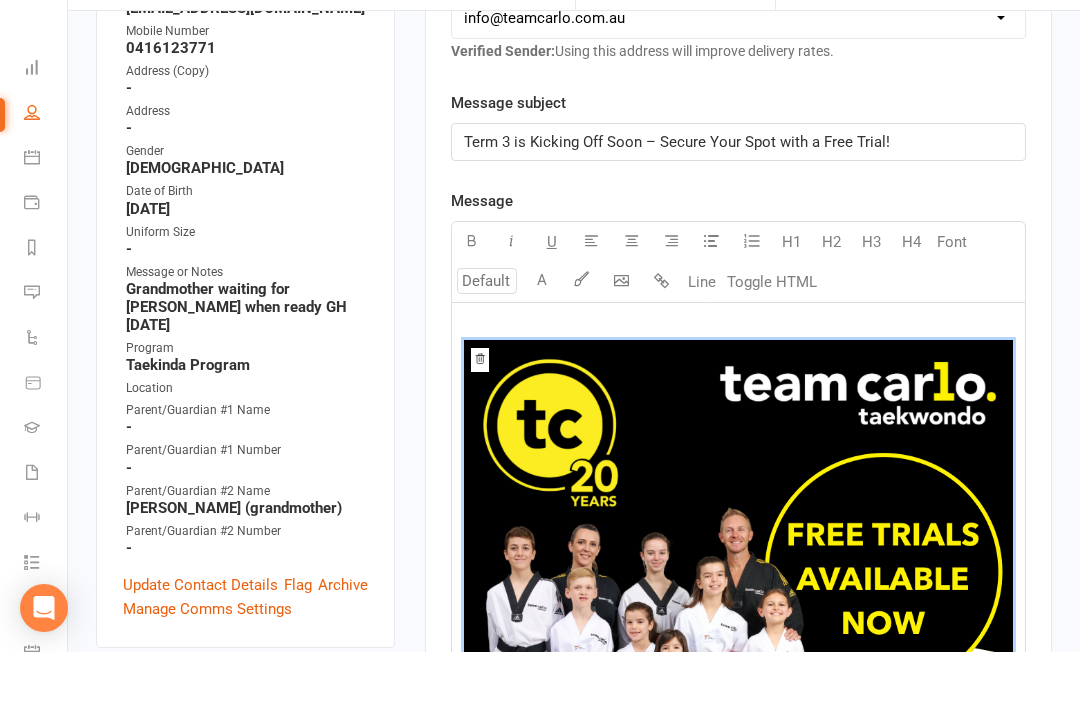 type on "18" 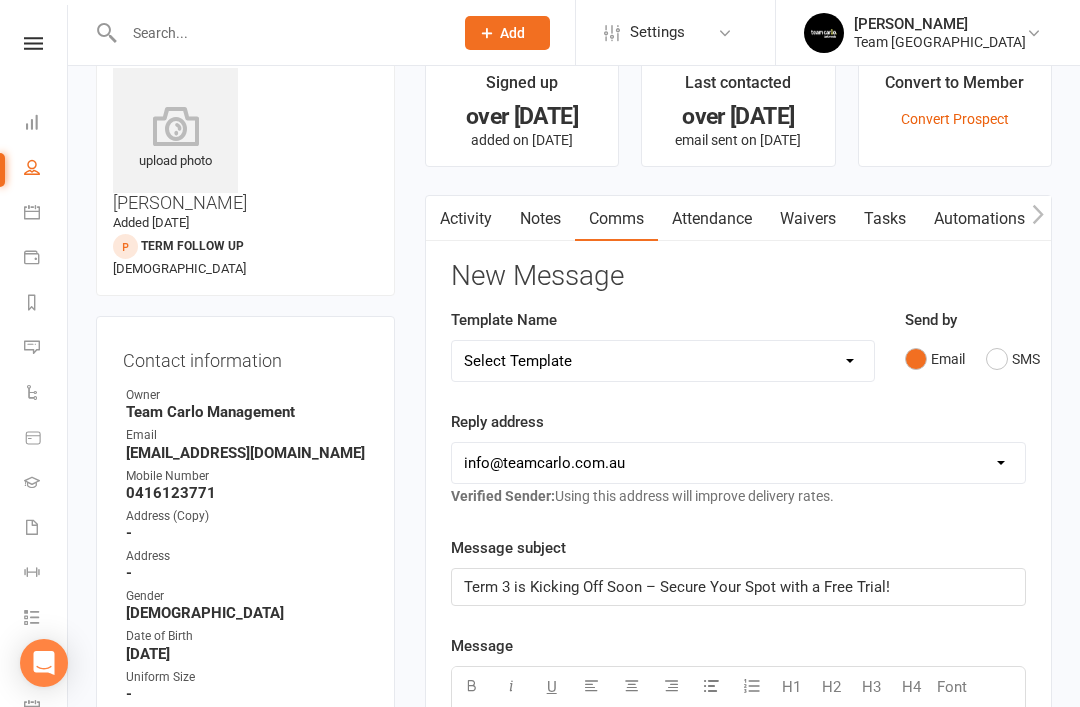 scroll, scrollTop: 0, scrollLeft: 0, axis: both 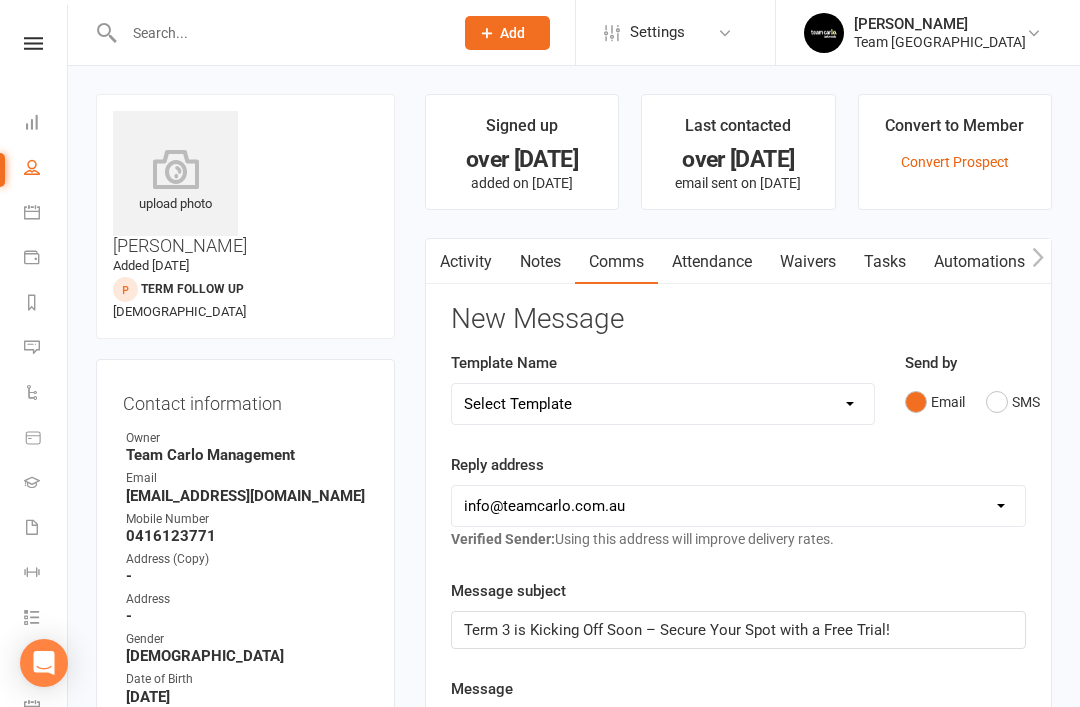 click on "Activity" at bounding box center (466, 262) 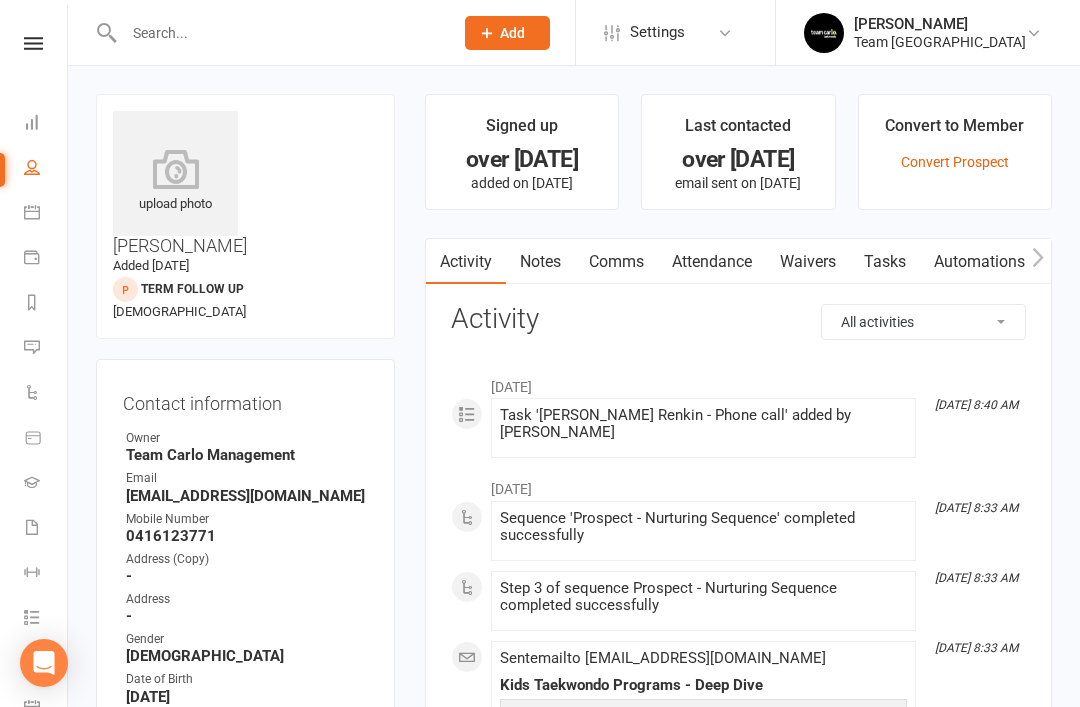 click on "Comms" at bounding box center (616, 262) 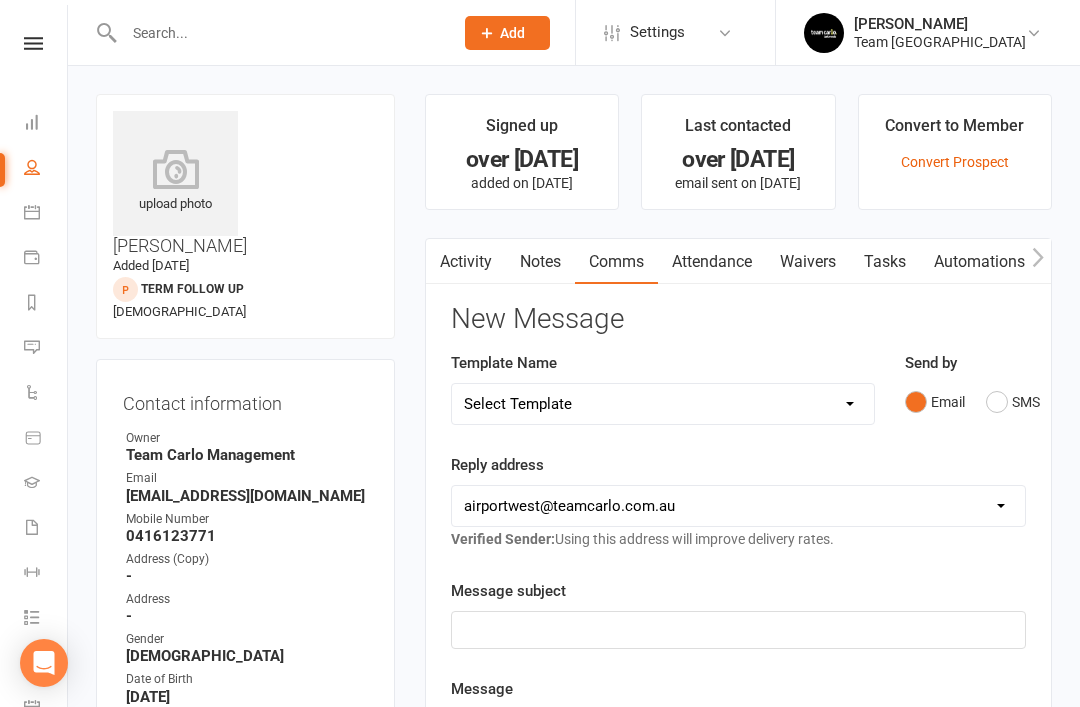 click on "Email SMS" at bounding box center (965, 402) 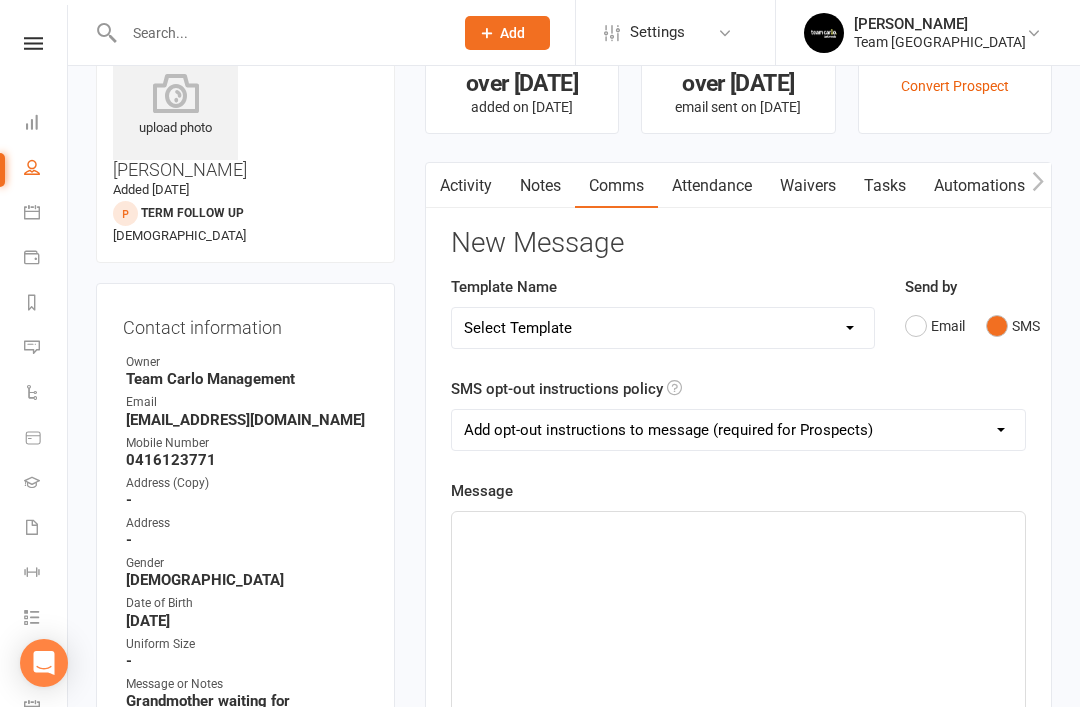 scroll, scrollTop: 79, scrollLeft: 0, axis: vertical 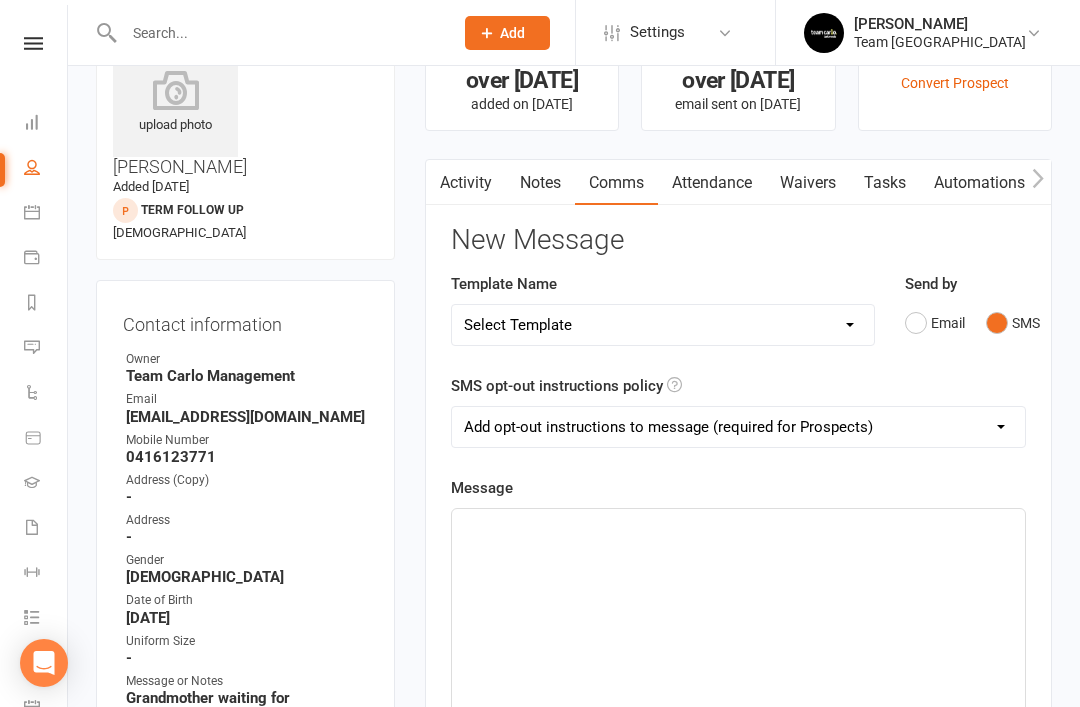 click on "﻿" 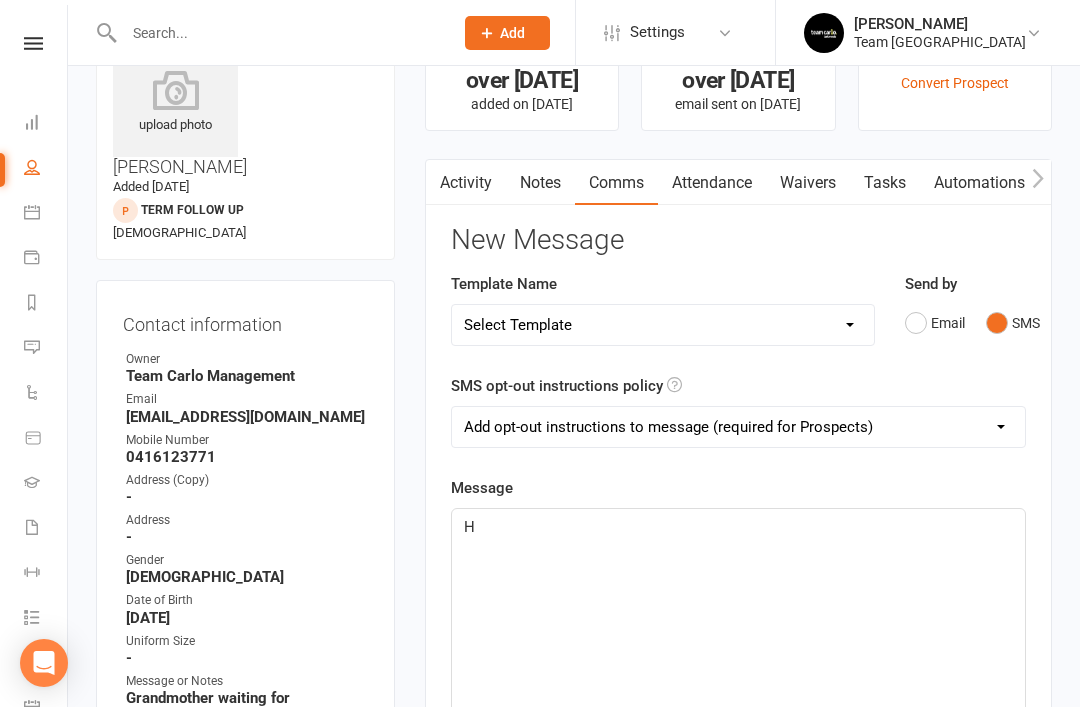 type 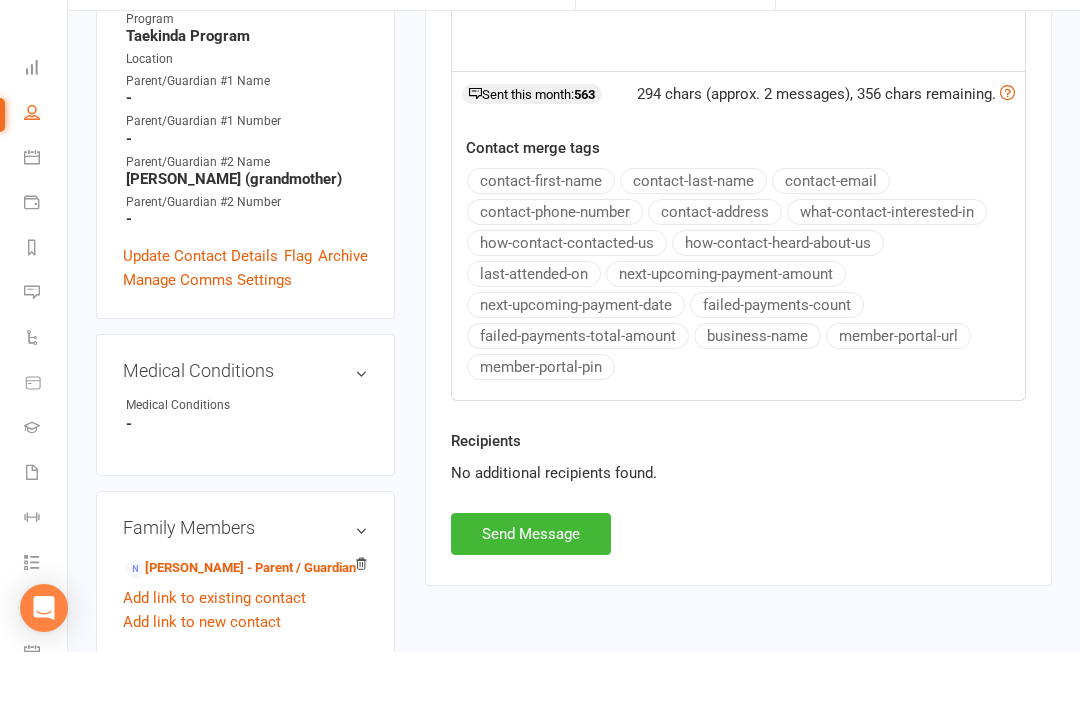 scroll, scrollTop: 763, scrollLeft: 0, axis: vertical 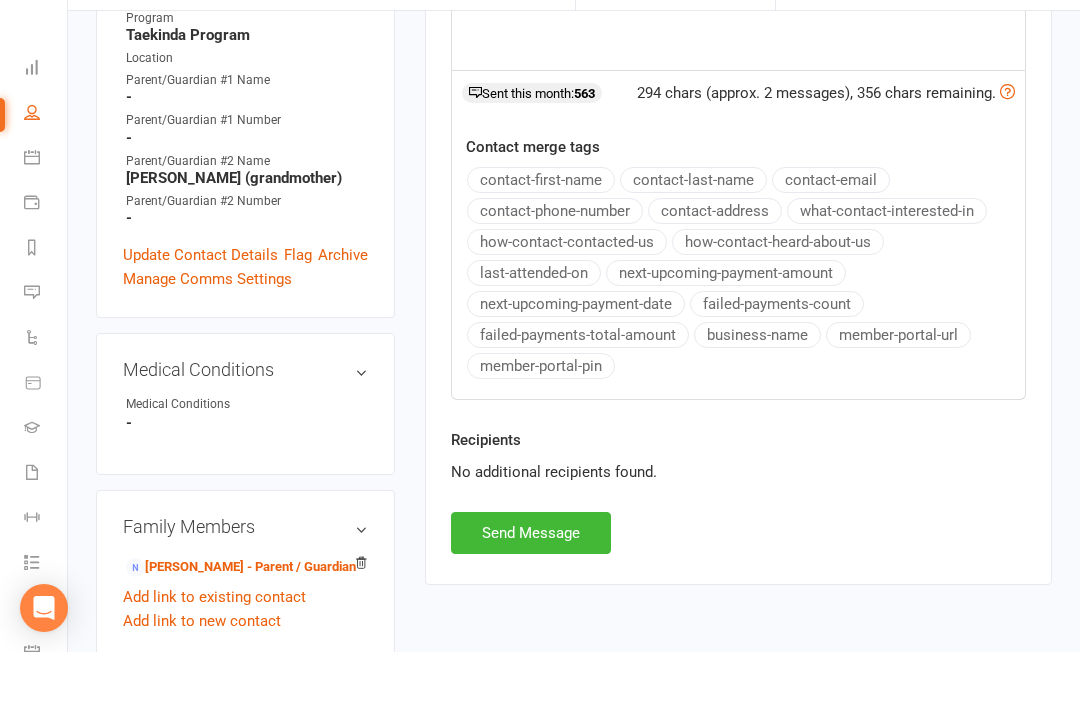 click on "Send Message" at bounding box center (531, 588) 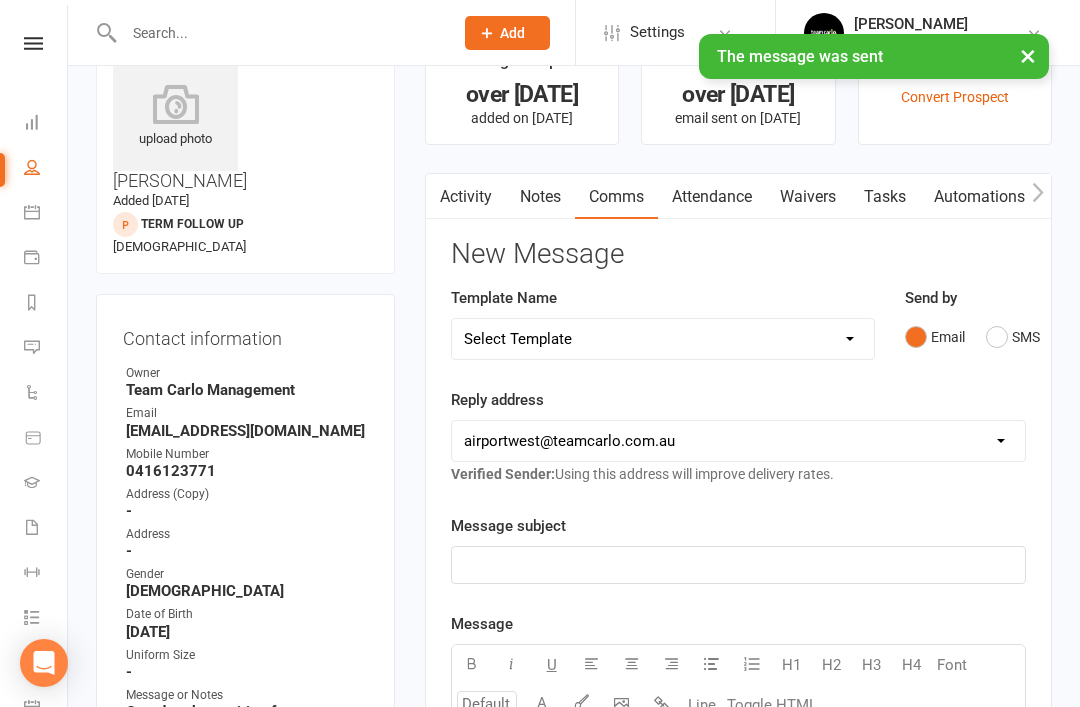 scroll, scrollTop: 64, scrollLeft: 0, axis: vertical 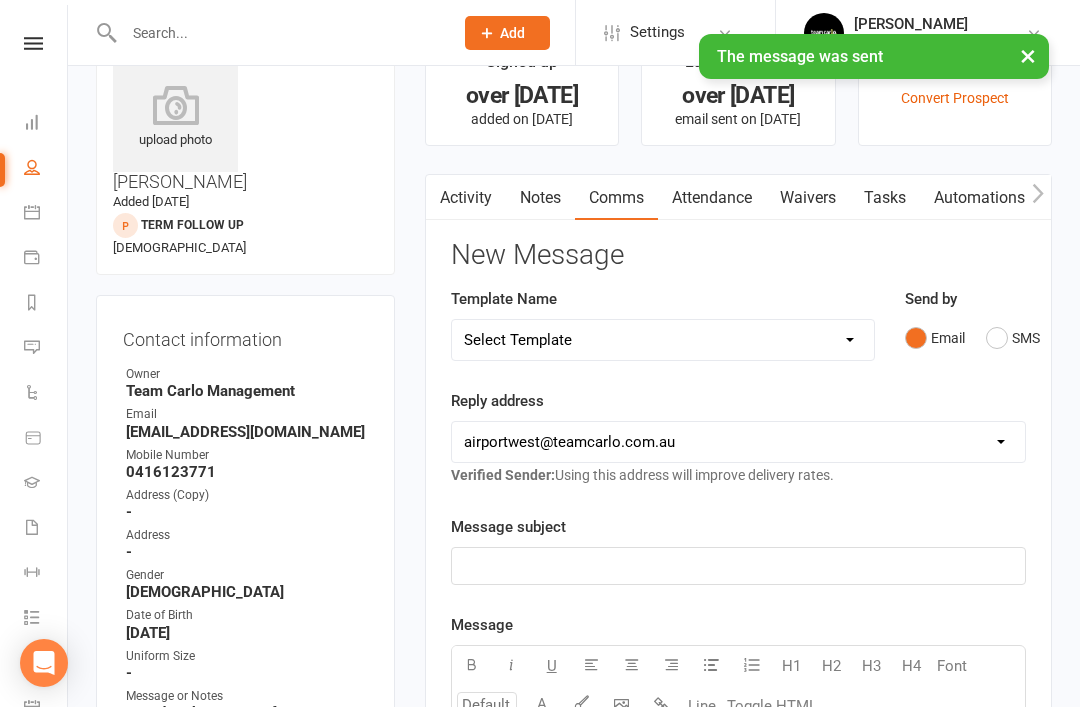 click on "Tasks" at bounding box center (885, 198) 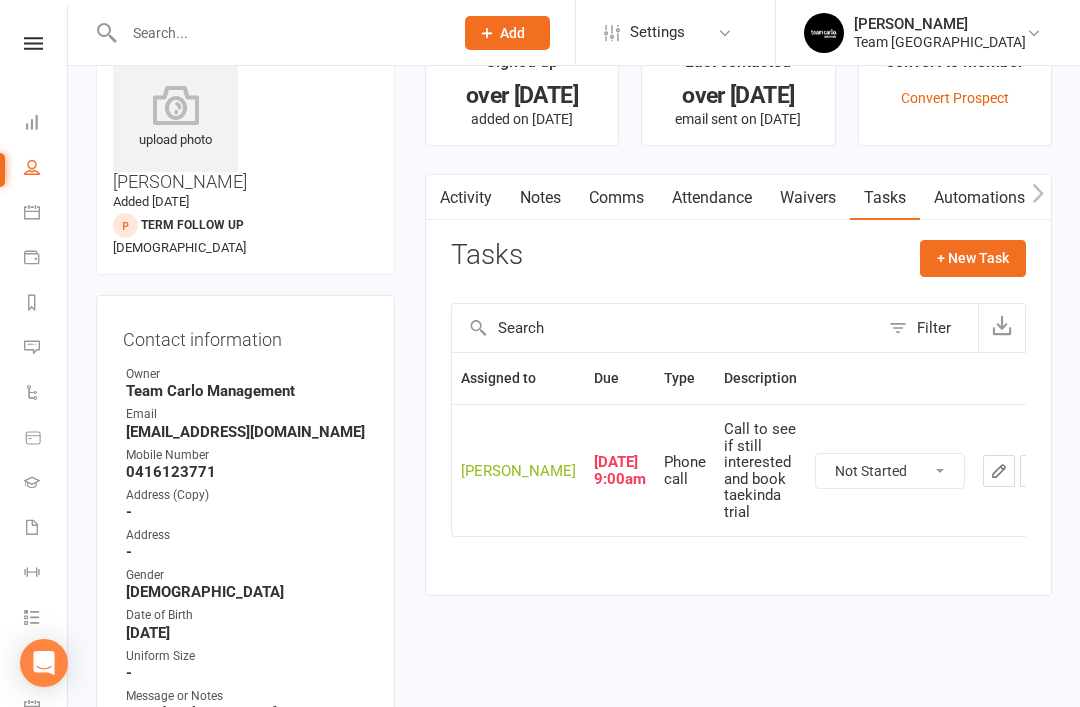 click on "Not Started In Progress Waiting Complete" at bounding box center (890, 471) 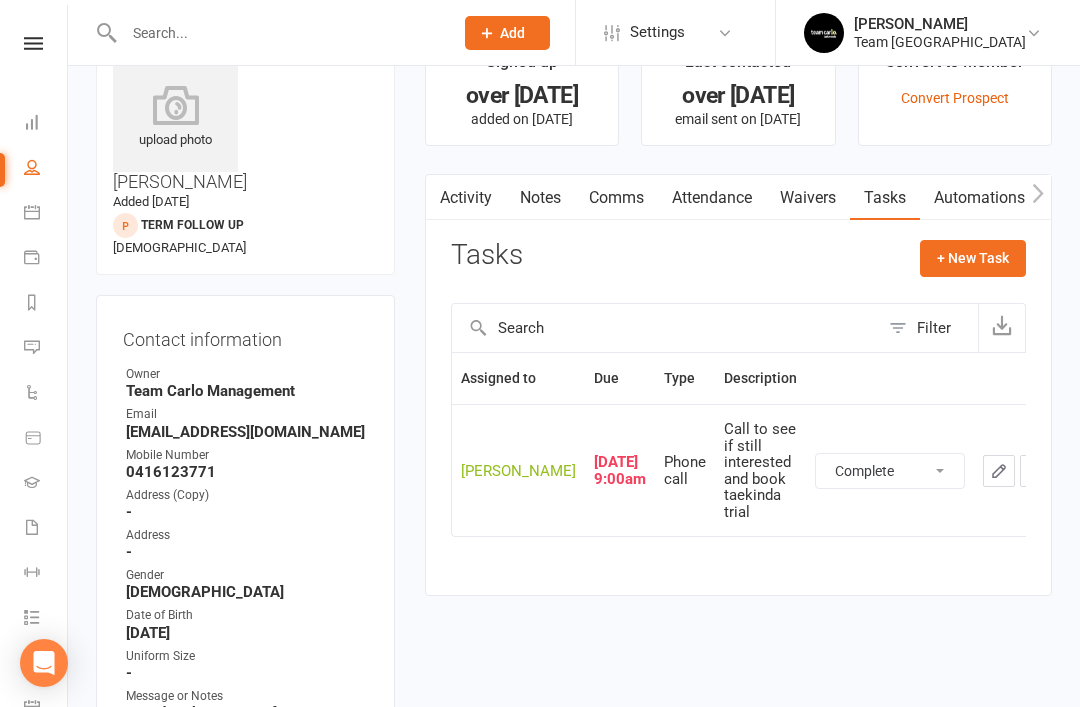 select on "unstarted" 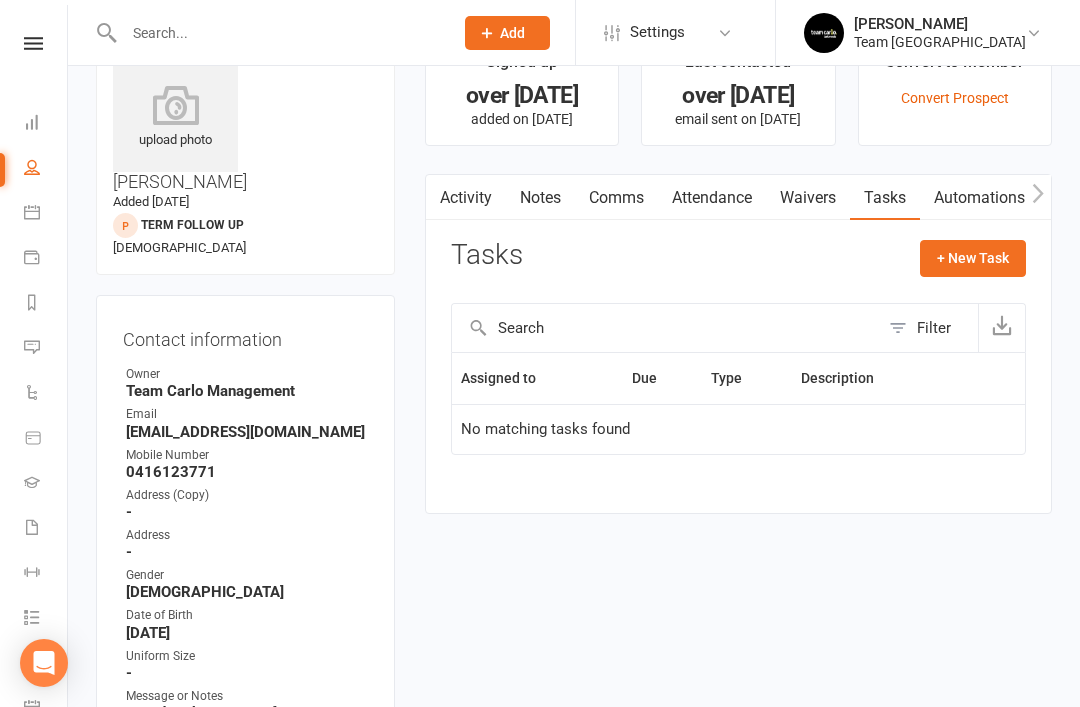 click on "Notes" at bounding box center (540, 198) 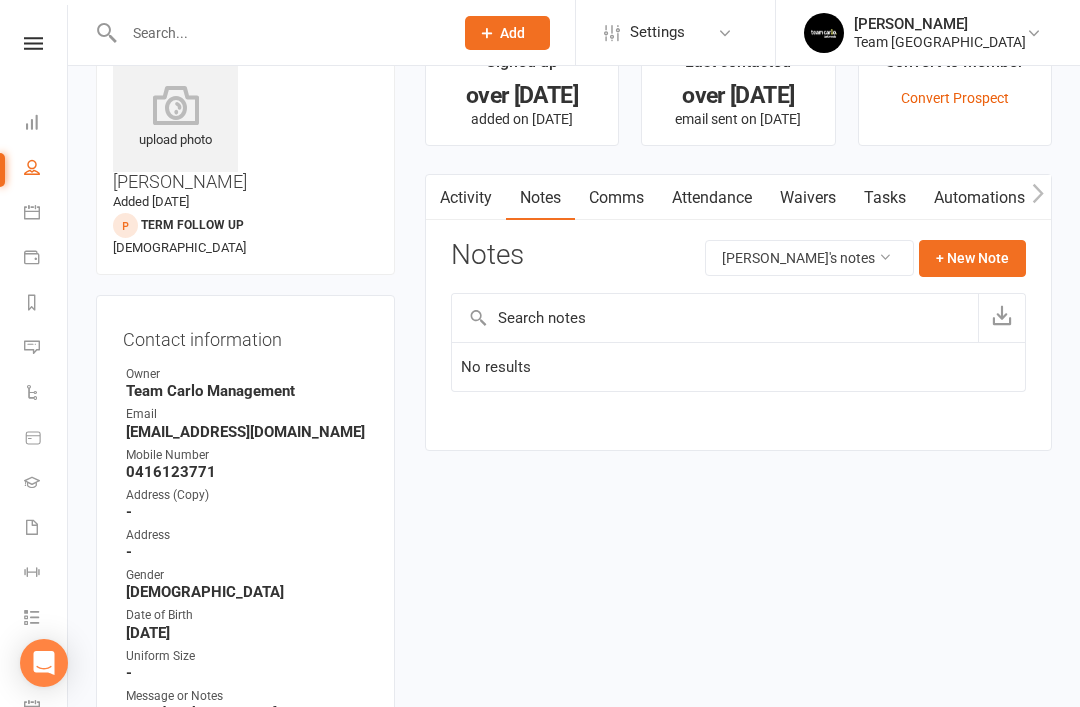 click on "+ New Note" at bounding box center (972, 258) 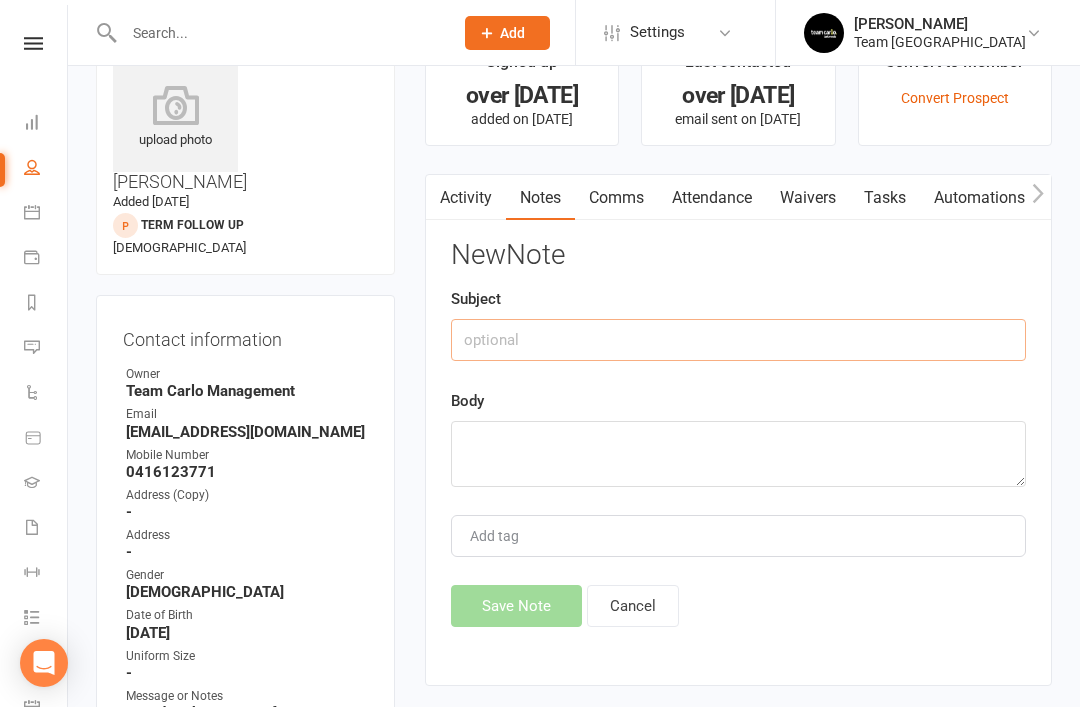 click at bounding box center [738, 340] 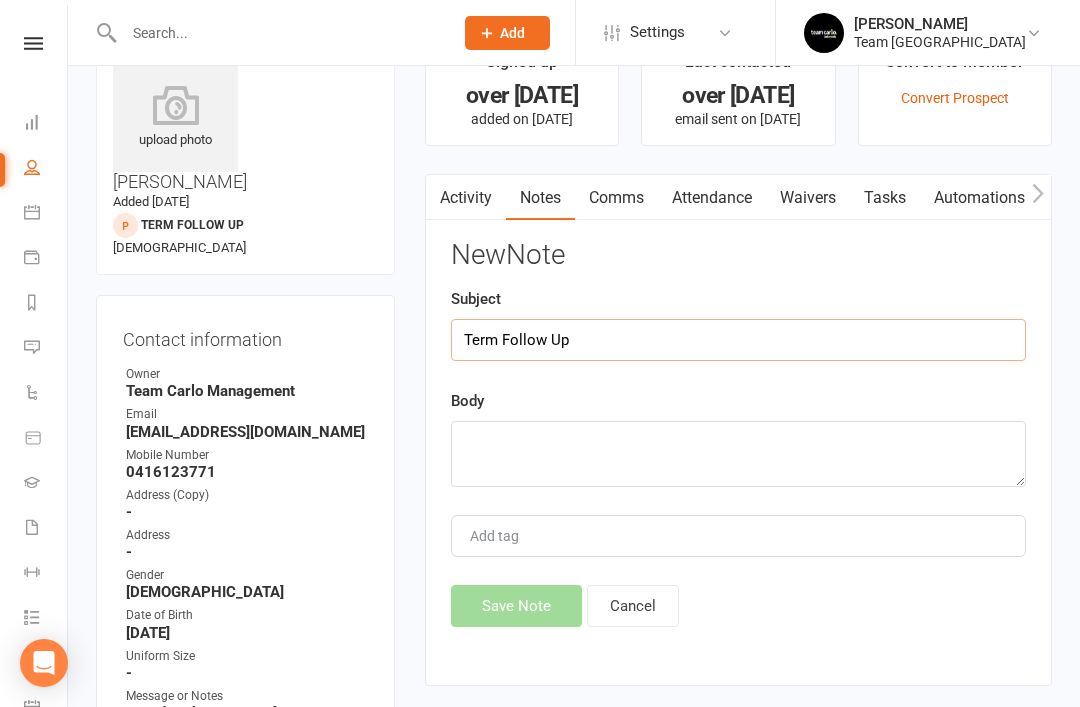 type on "Term Follow Up" 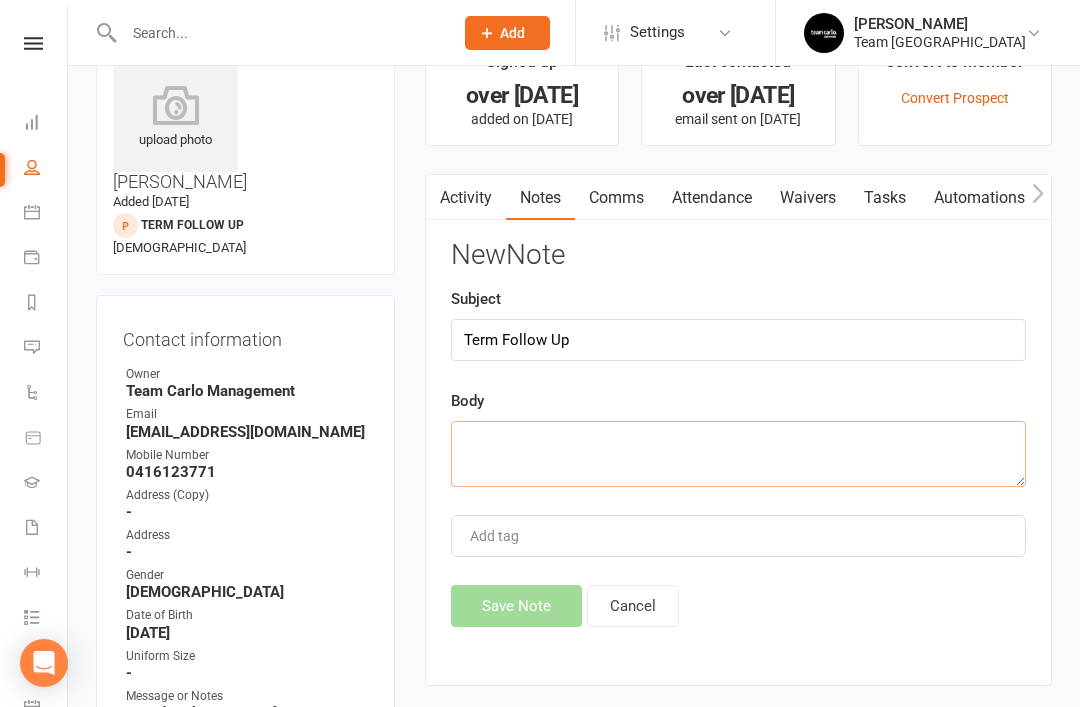 click at bounding box center [738, 454] 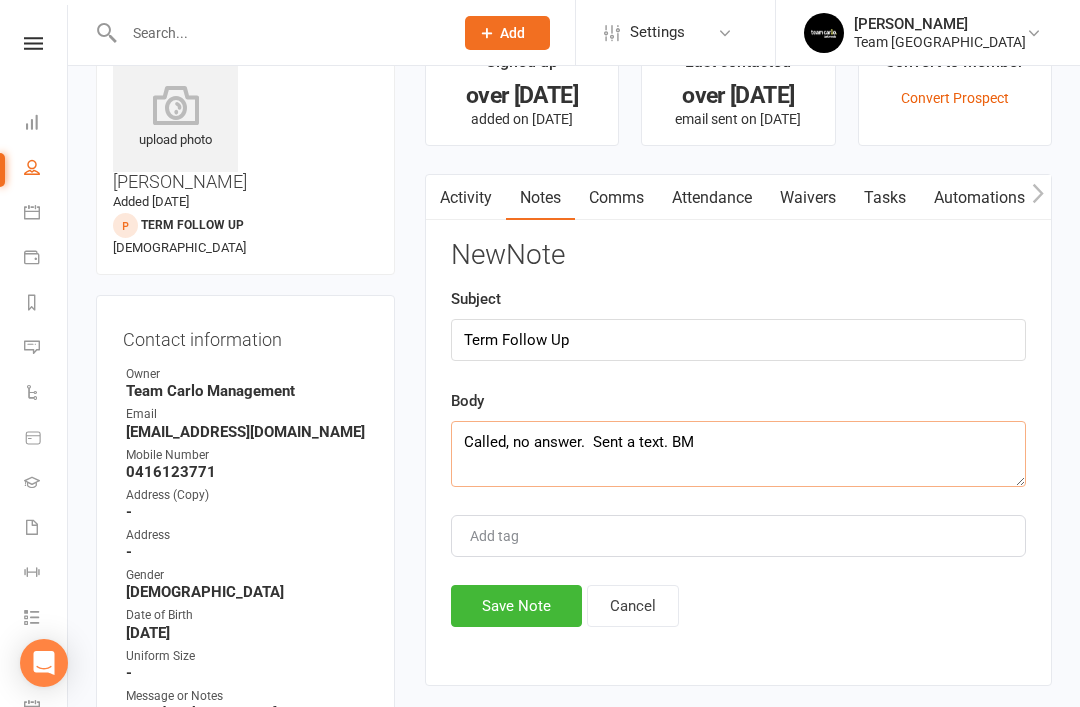 type on "Called, no answer.  Sent a text. BM" 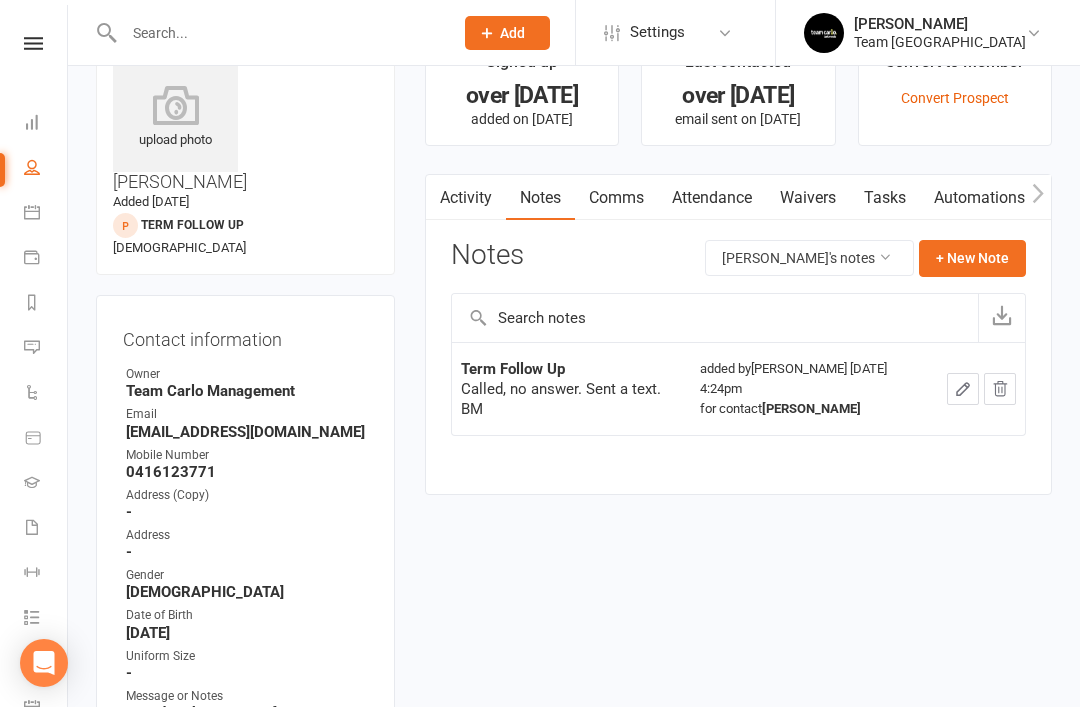 click at bounding box center (32, 347) 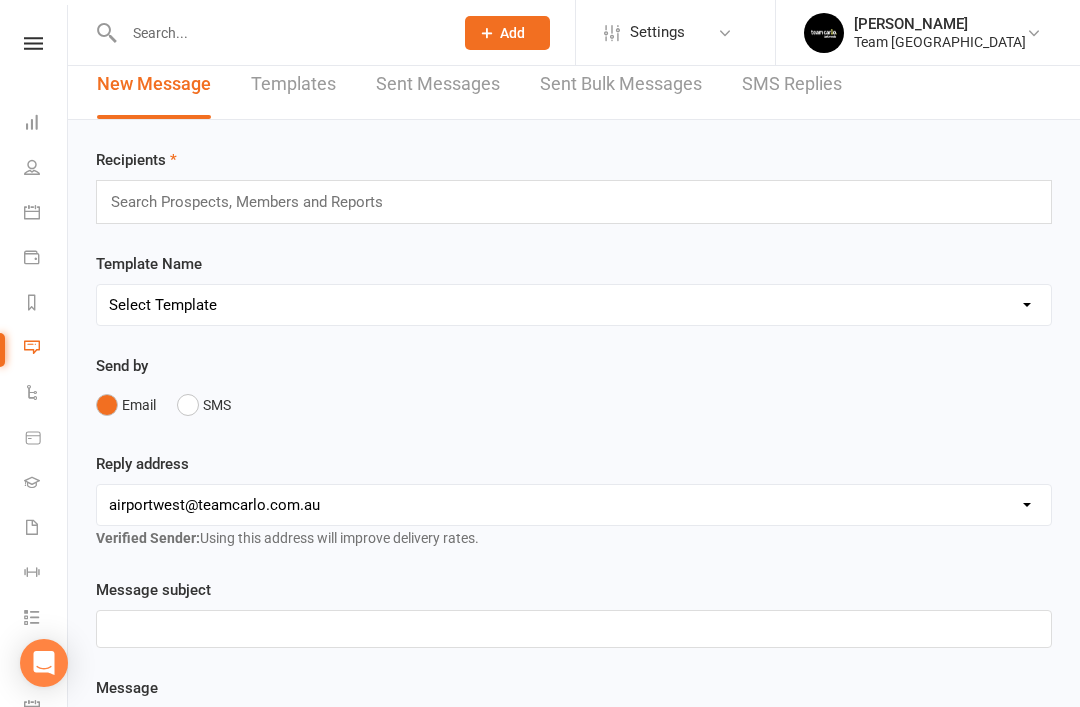 scroll, scrollTop: 0, scrollLeft: 0, axis: both 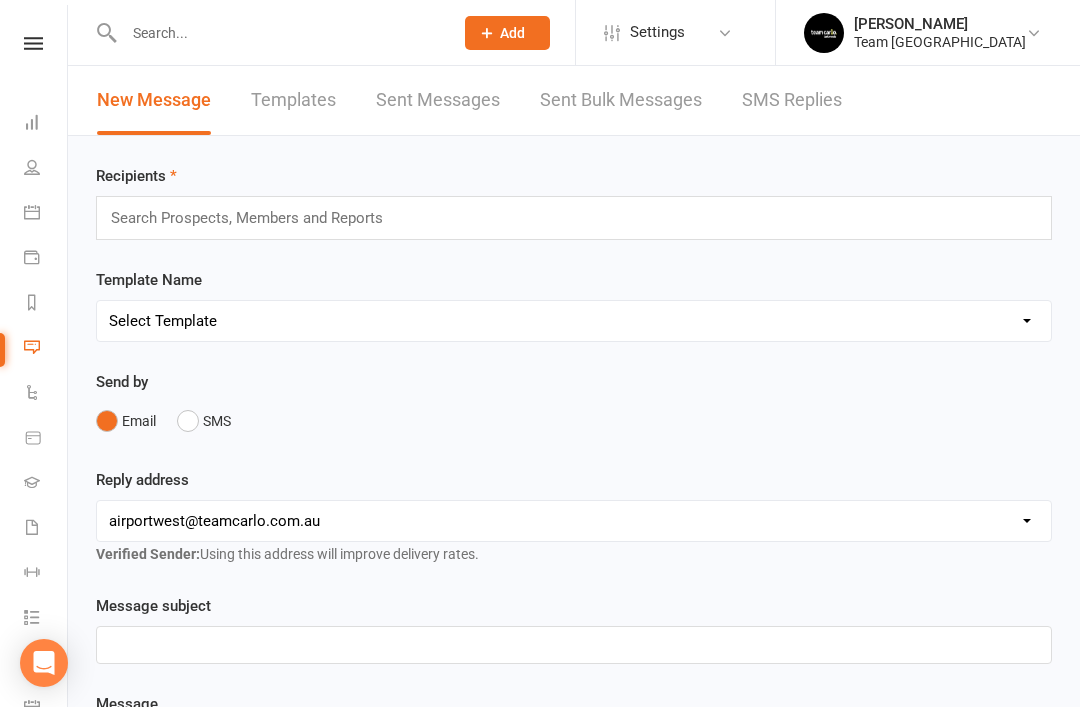click on "SMS Replies" at bounding box center (792, 100) 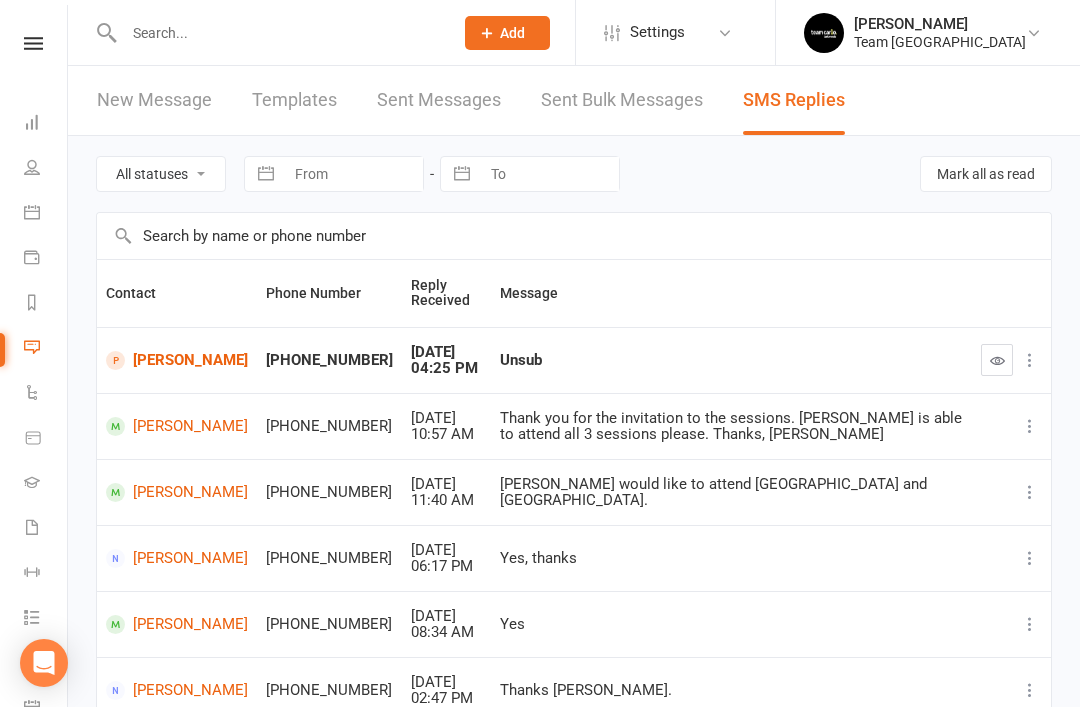 click on "[PERSON_NAME]" at bounding box center (177, 360) 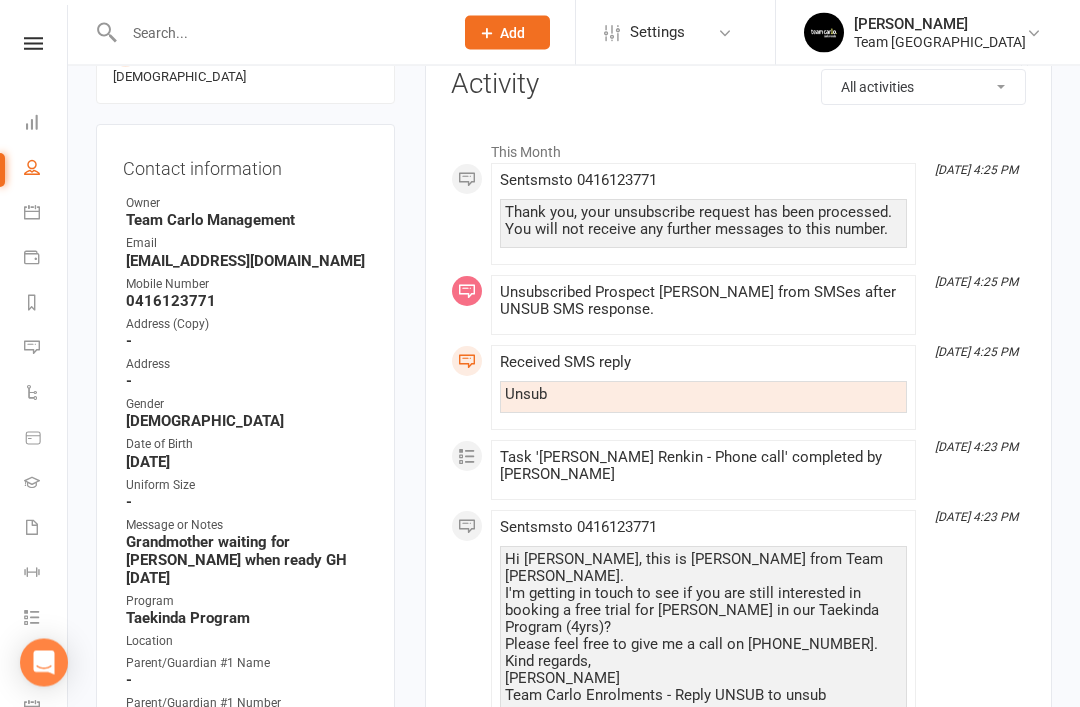 scroll, scrollTop: 236, scrollLeft: 0, axis: vertical 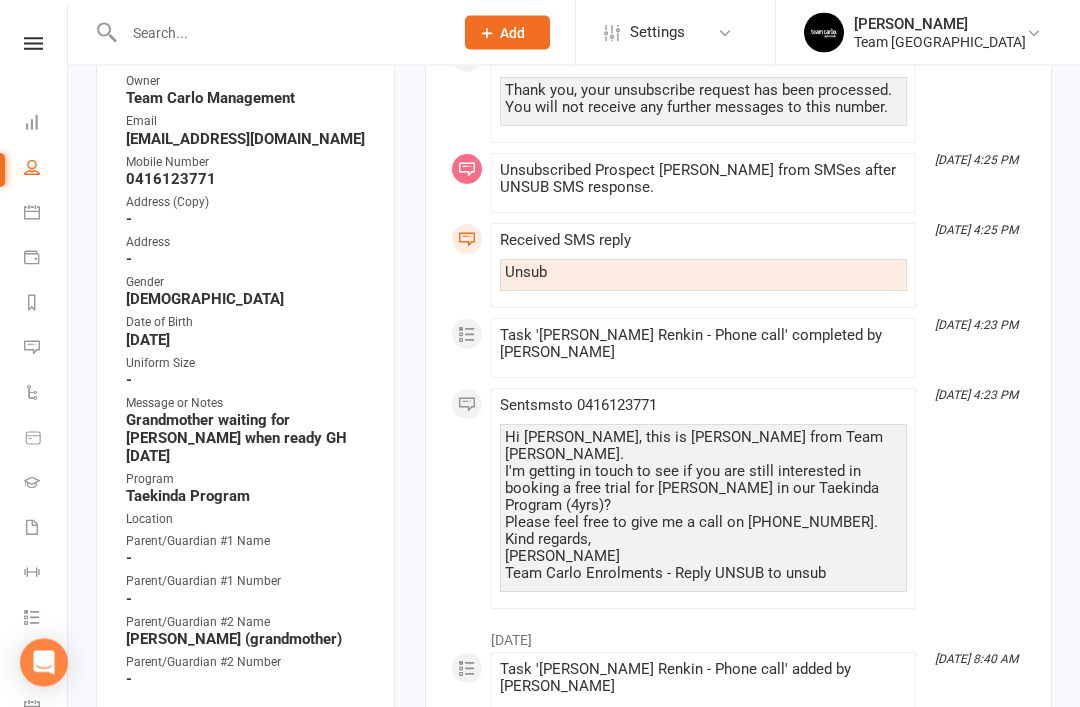 click on "Update Contact Details" at bounding box center (200, 717) 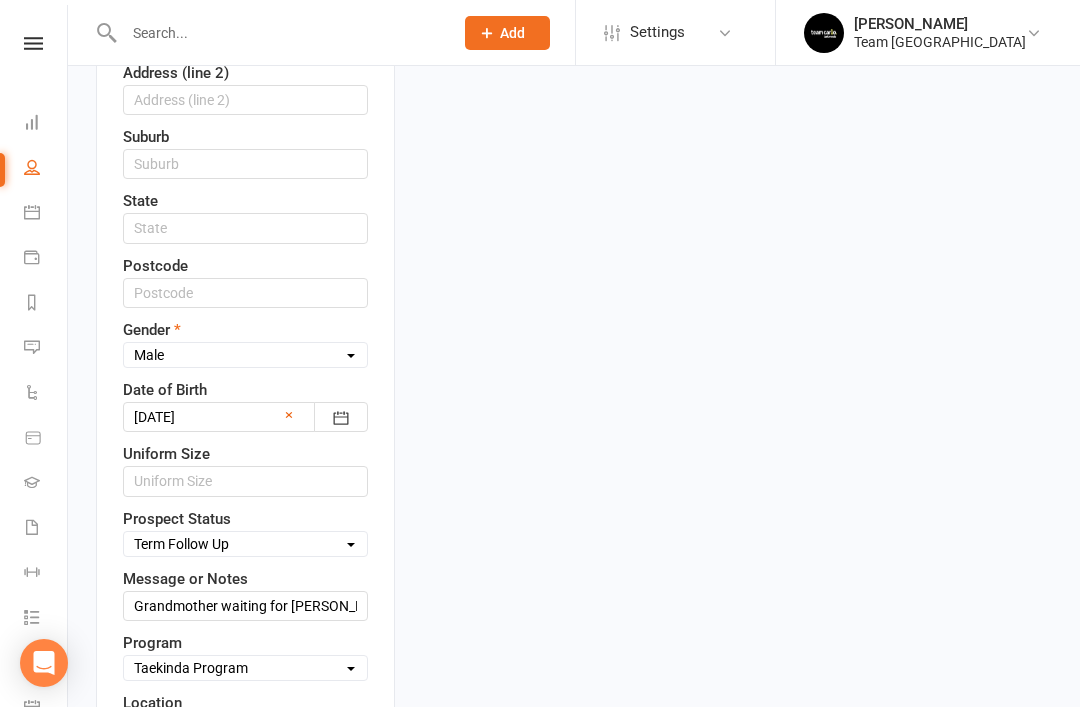 scroll, scrollTop: 750, scrollLeft: 0, axis: vertical 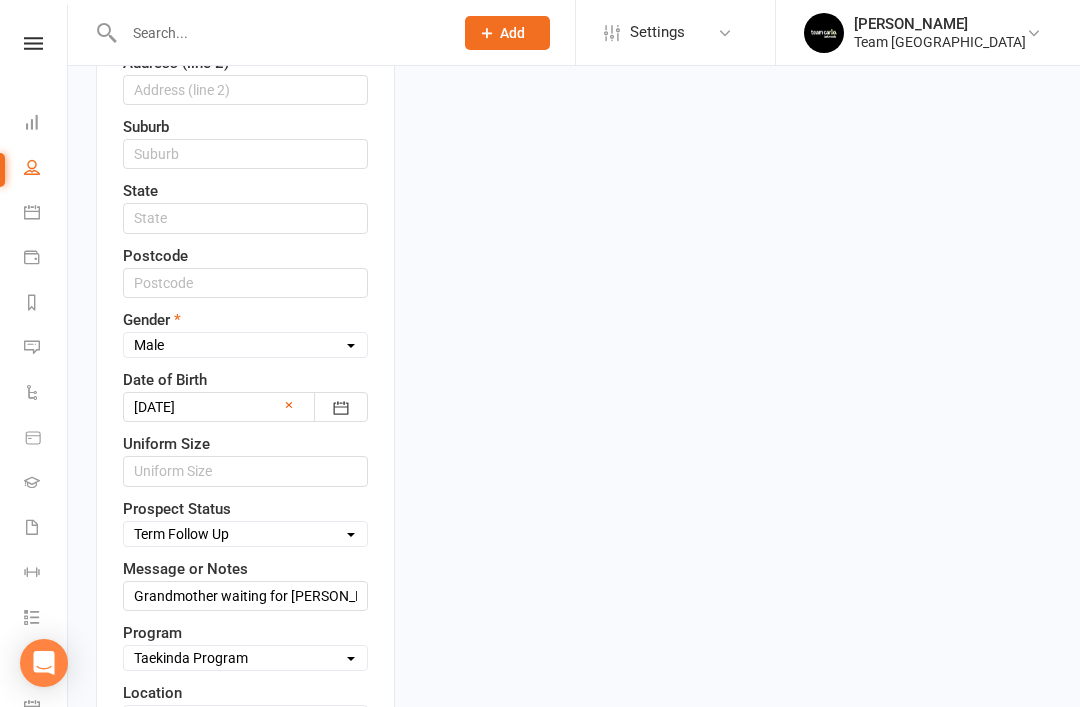 click on "Select Open Closed Website Lead Term Follow Up Waiting List Facebook Lead Re-Target Funnel 1st contact attempt complete 2nd contact attempt complete 3rd contact attempt complete Bring A Buddy Prospect Joining 2023" at bounding box center (245, 534) 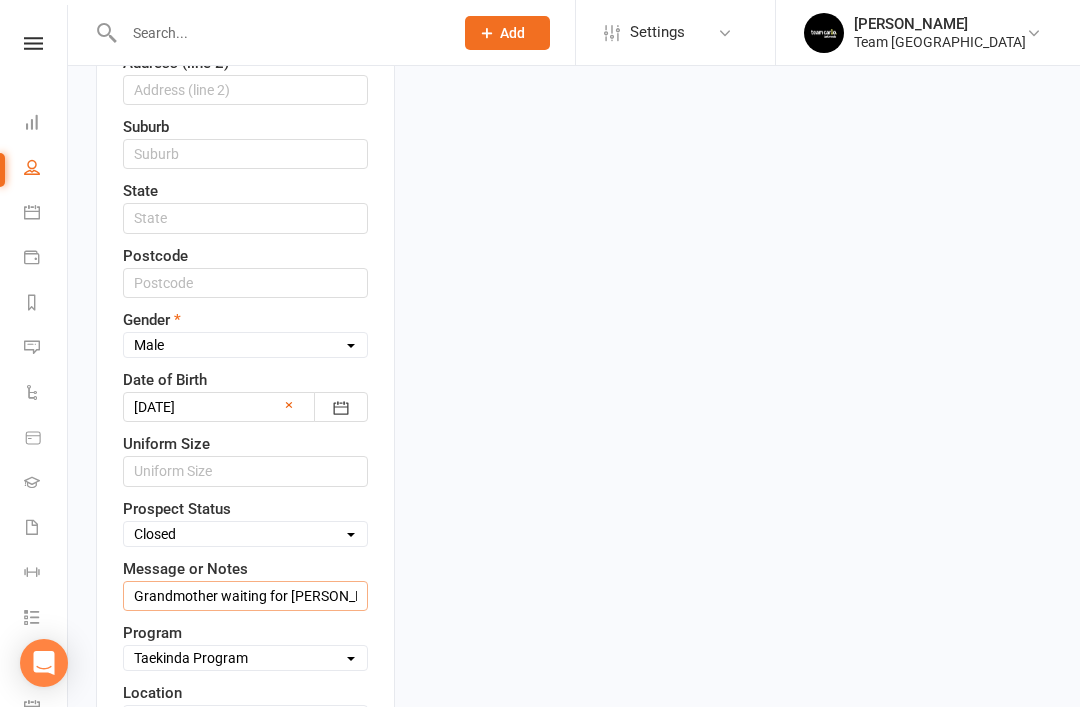 click on "Grandmother waiting for [PERSON_NAME] when ready GH [DATE]" at bounding box center (245, 596) 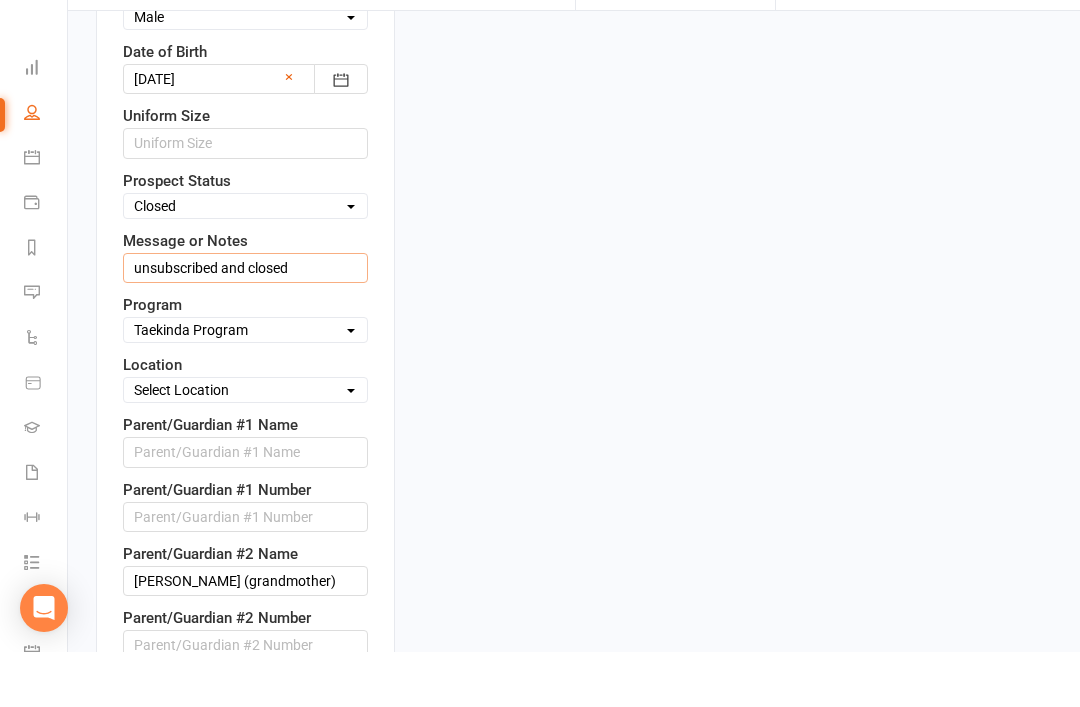 scroll, scrollTop: 1038, scrollLeft: 0, axis: vertical 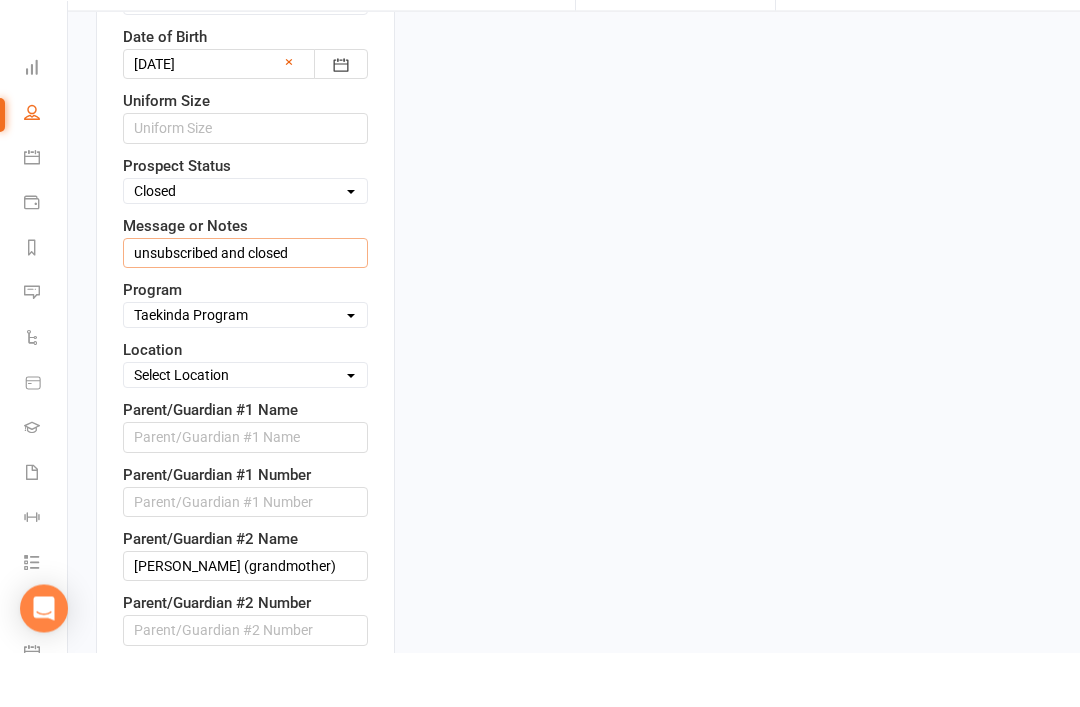 type on "unsubscribed and closed" 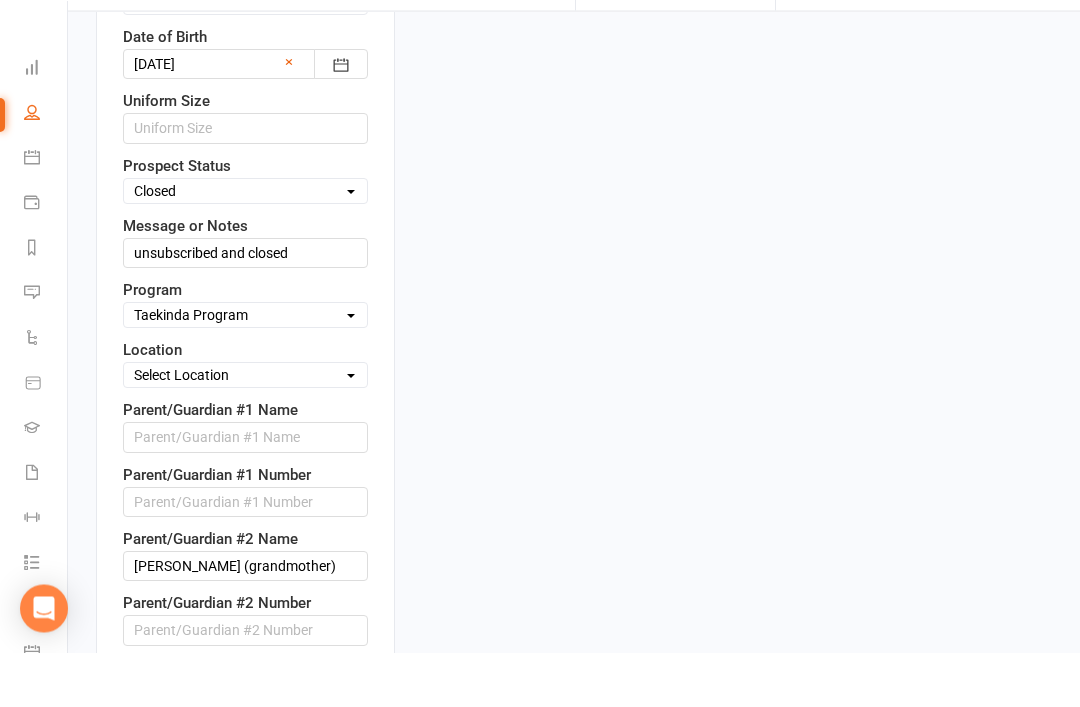 click on "Save" at bounding box center (169, 739) 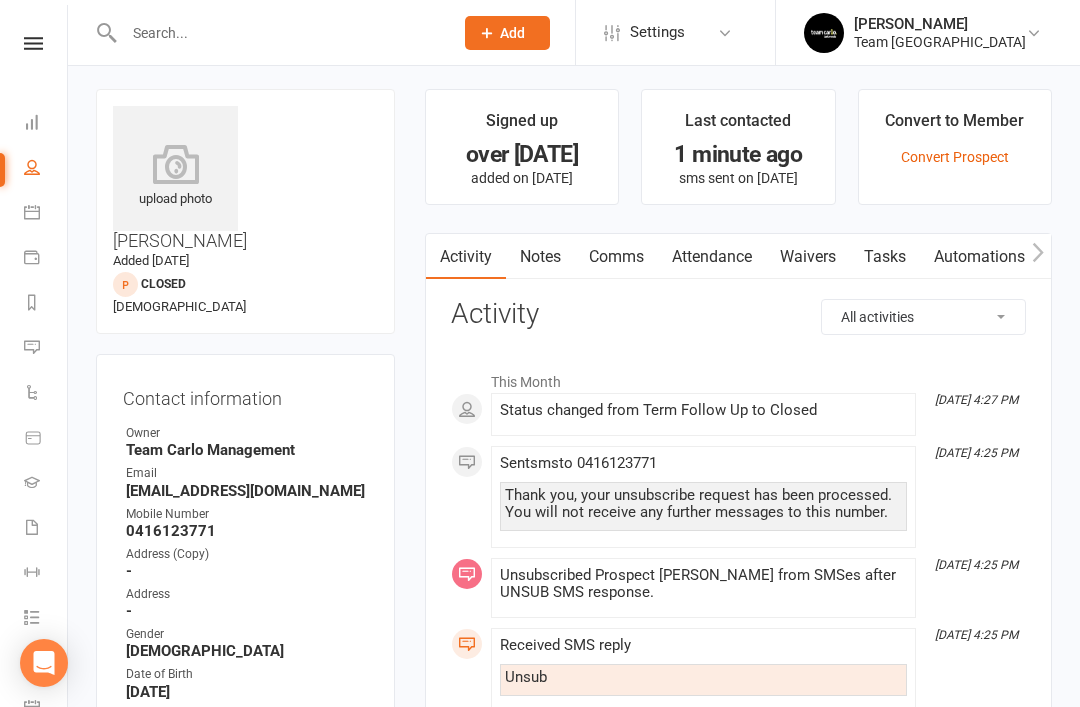 scroll, scrollTop: 0, scrollLeft: 0, axis: both 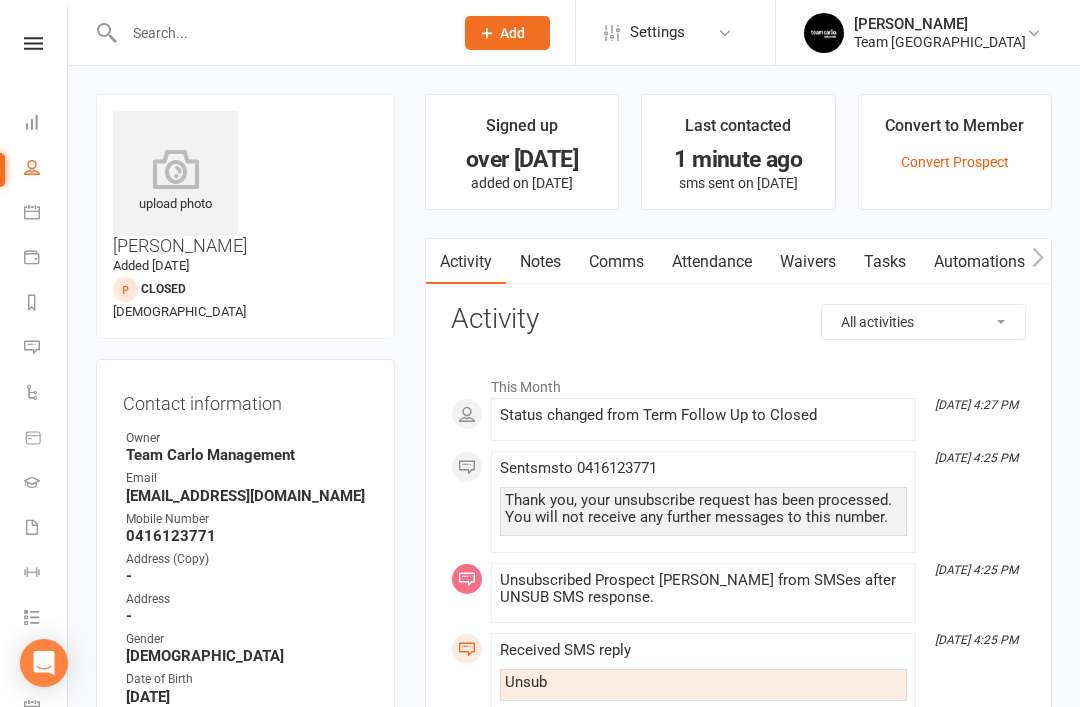 click at bounding box center (32, 347) 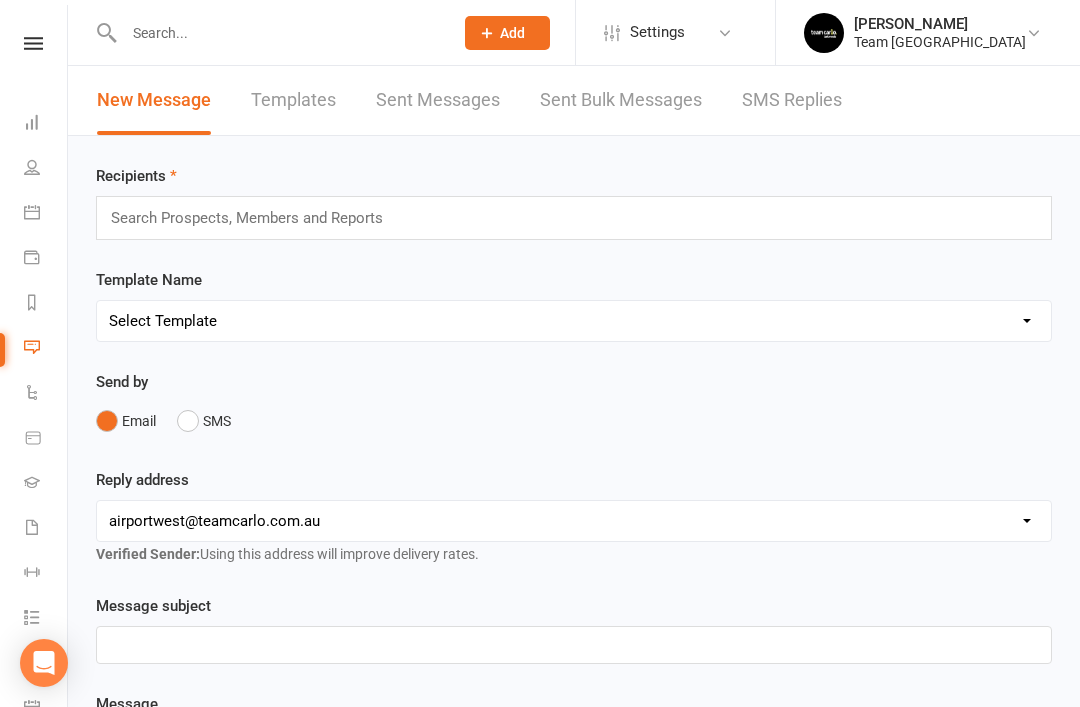 click on "SMS Replies" at bounding box center (792, 100) 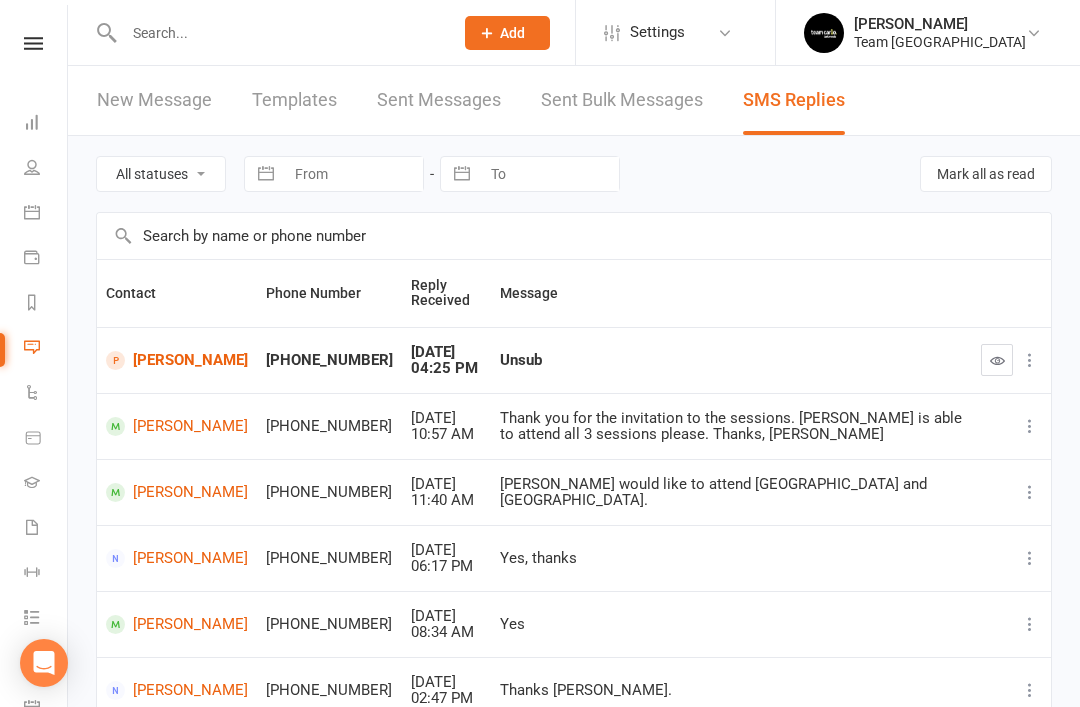 click at bounding box center [997, 360] 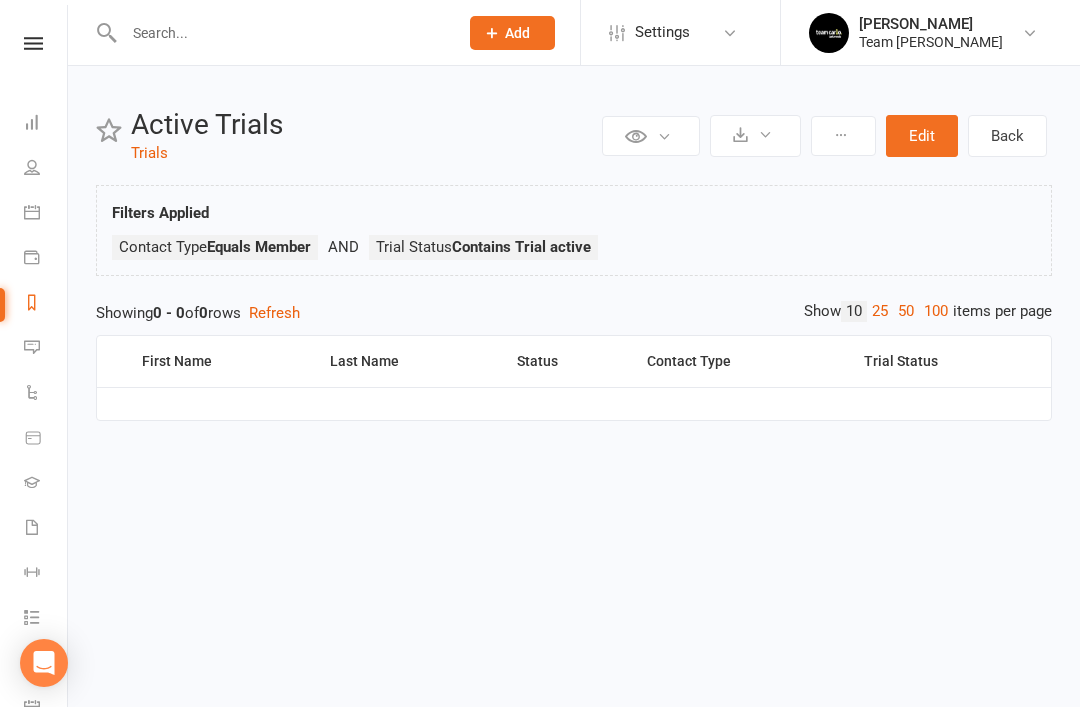 scroll, scrollTop: 0, scrollLeft: 0, axis: both 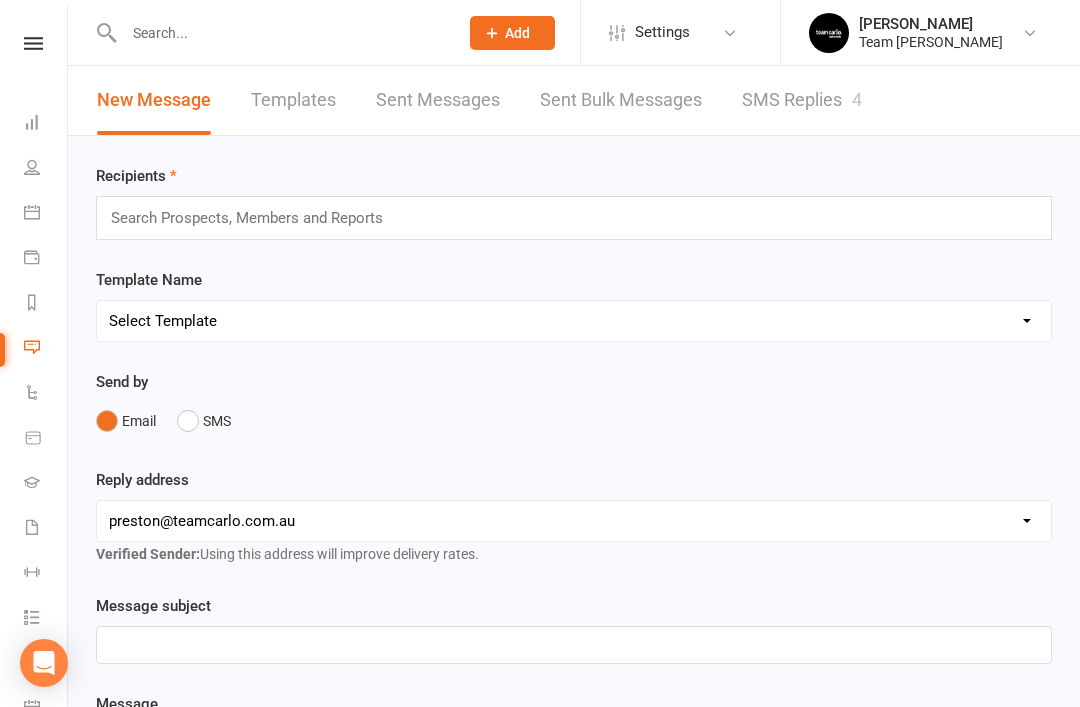click on "Sent Bulk Messages" at bounding box center (621, 100) 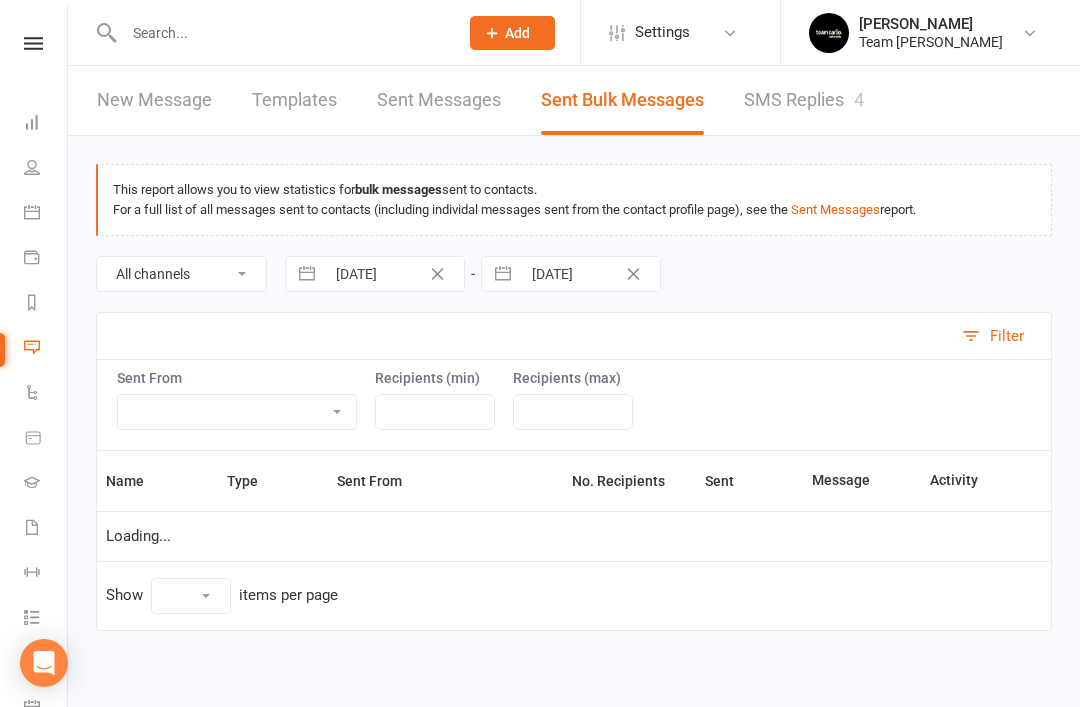 select on "10" 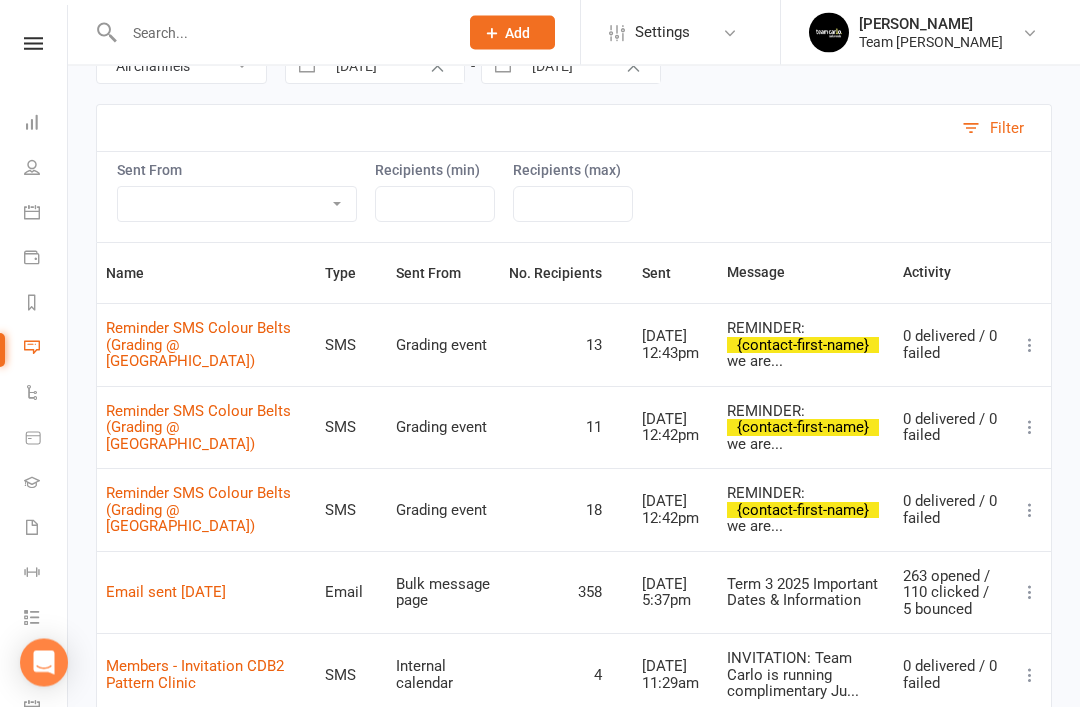 scroll, scrollTop: 182, scrollLeft: 0, axis: vertical 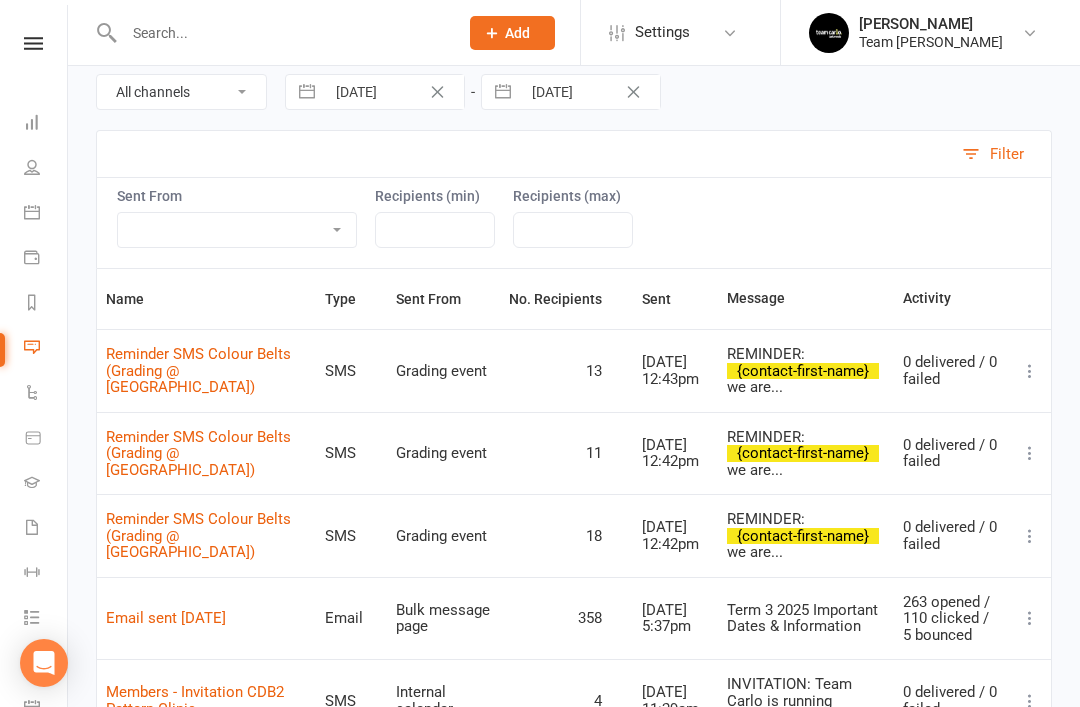 click at bounding box center [307, 92] 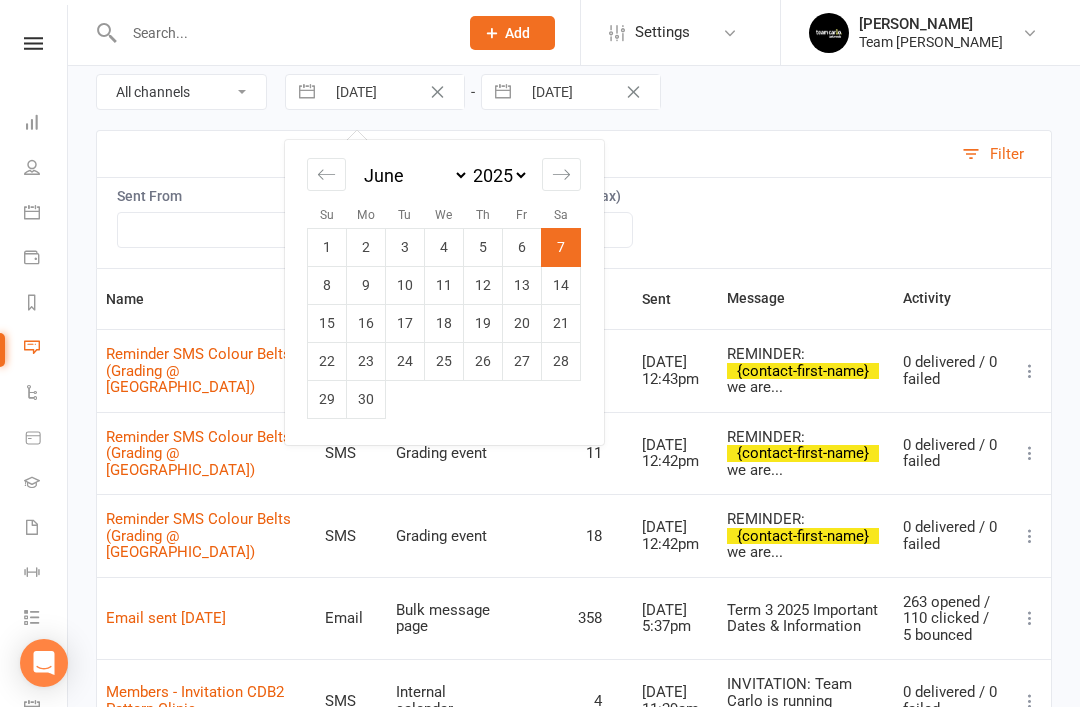 click on "1" at bounding box center [327, 247] 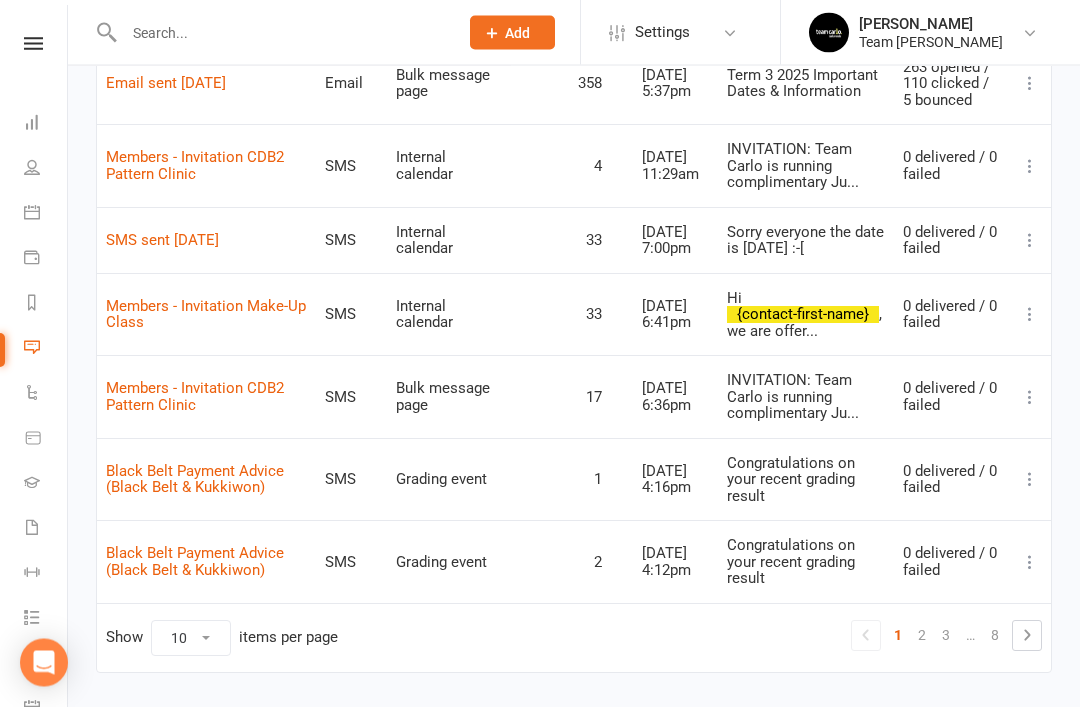 scroll, scrollTop: 721, scrollLeft: 0, axis: vertical 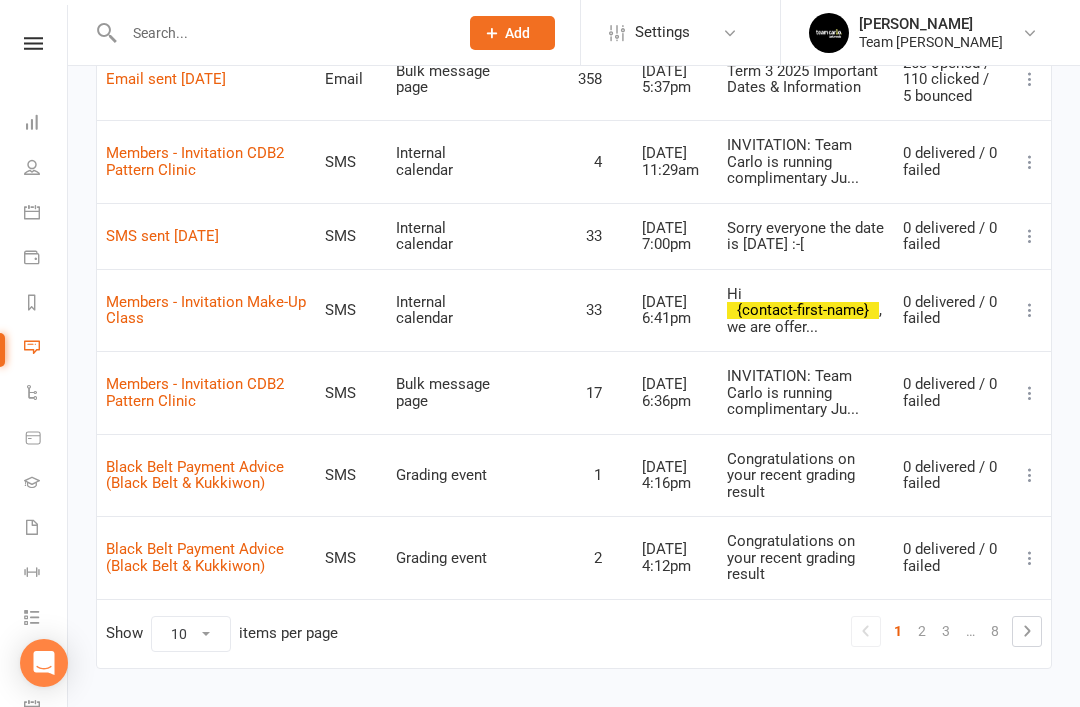 click on "2" at bounding box center (922, 631) 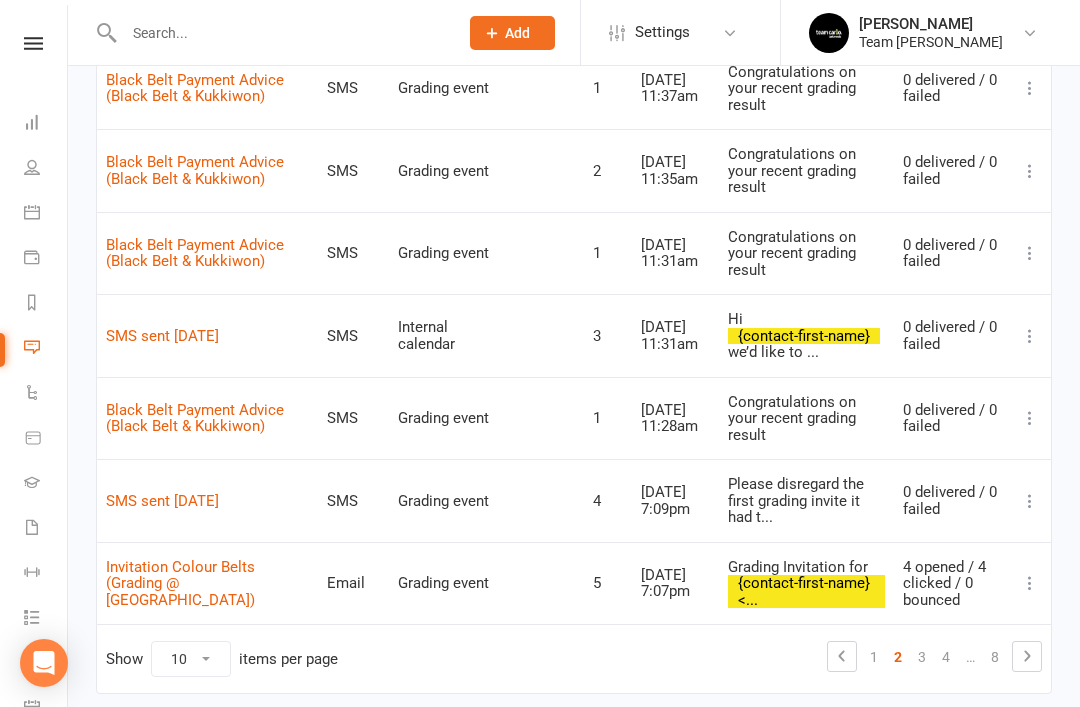 scroll, scrollTop: 722, scrollLeft: 0, axis: vertical 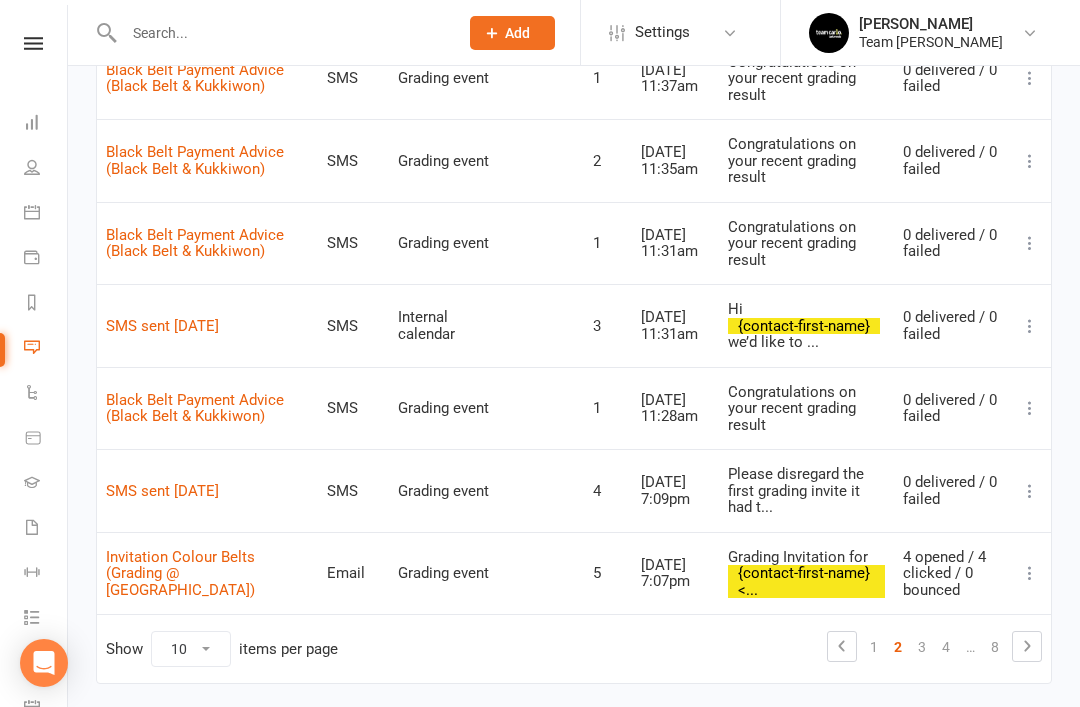 click on "3" at bounding box center (922, 647) 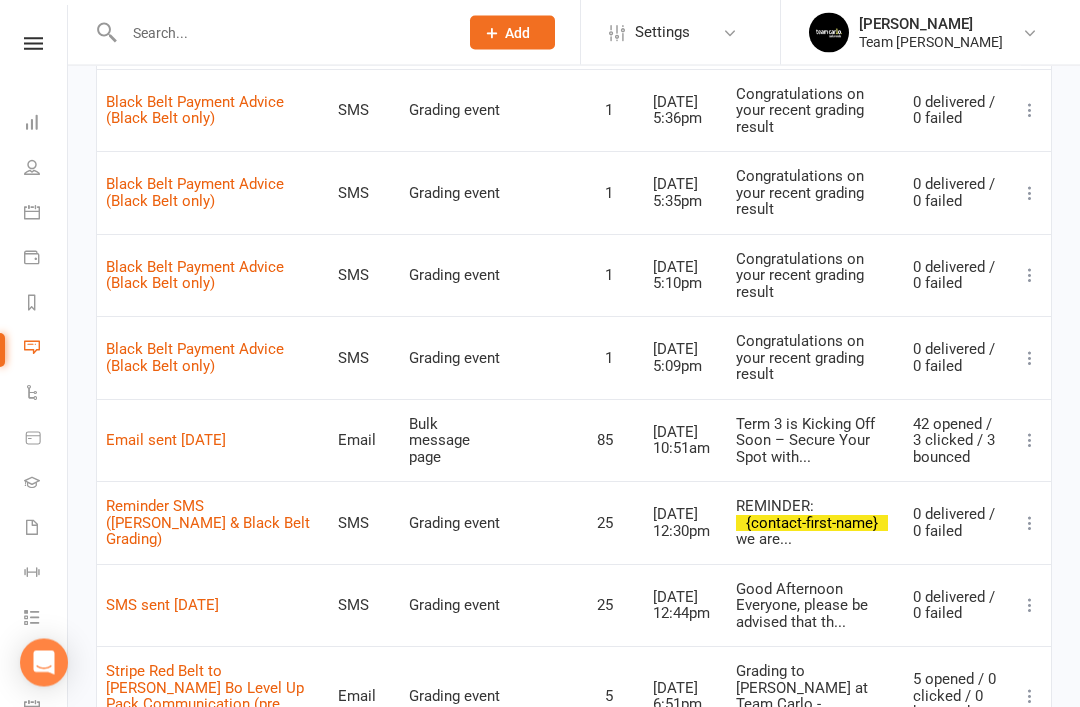 scroll, scrollTop: 506, scrollLeft: 0, axis: vertical 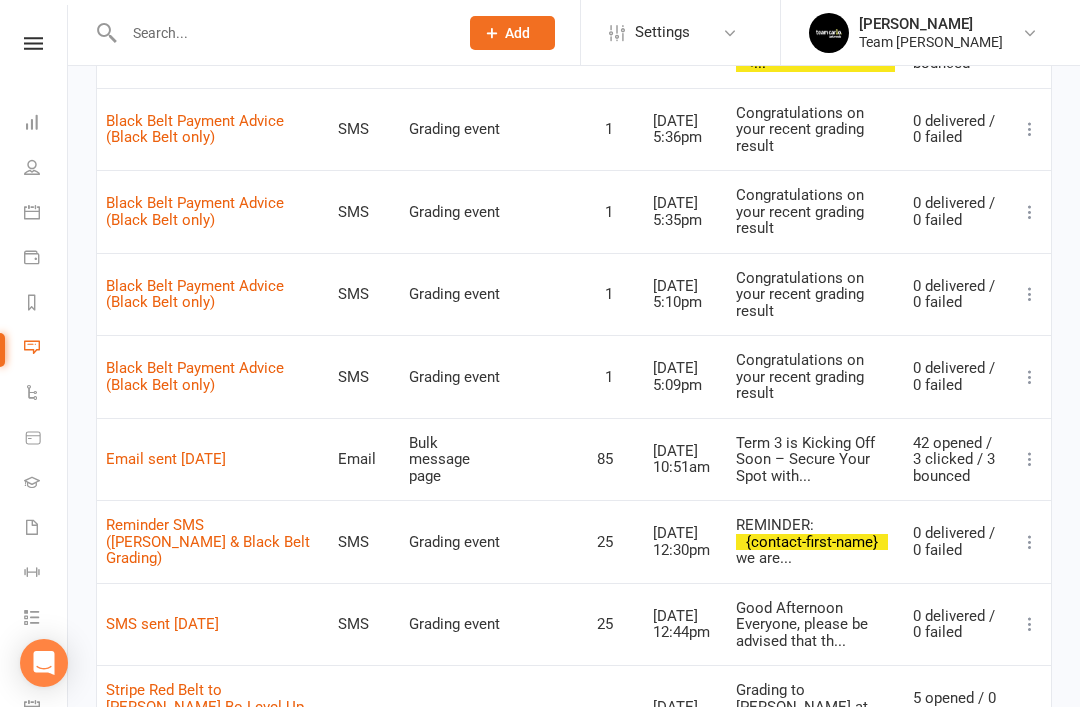 click on "Term 3 is Kicking Off Soon – Secure Your Spot with..." at bounding box center [815, 460] 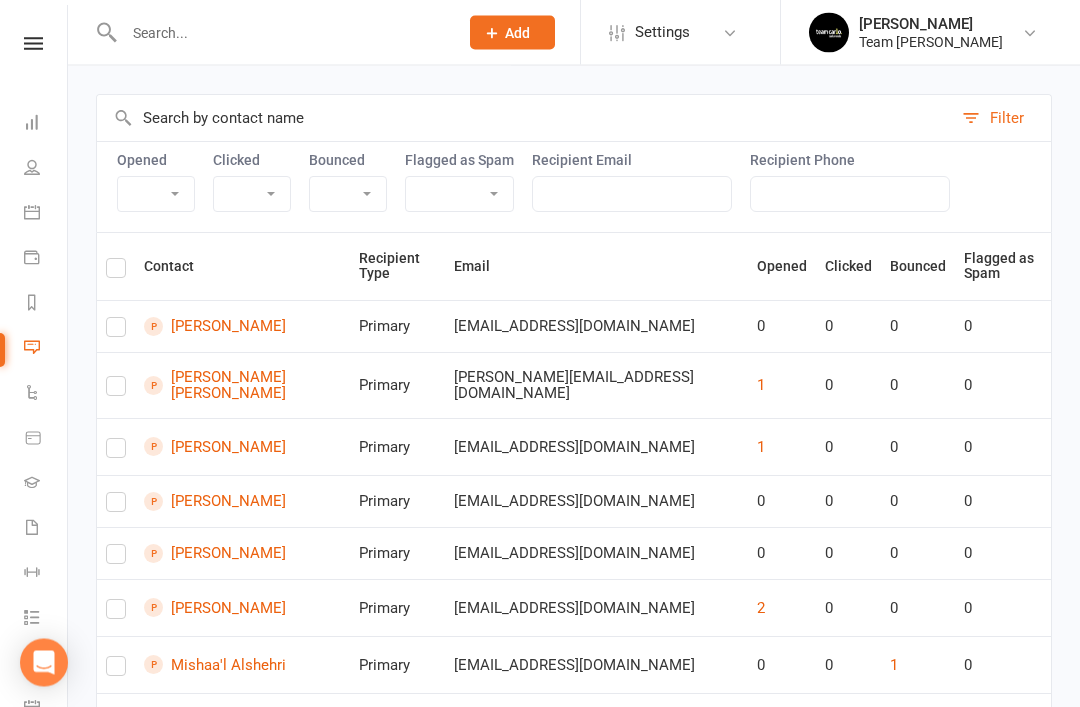 scroll, scrollTop: 233, scrollLeft: 0, axis: vertical 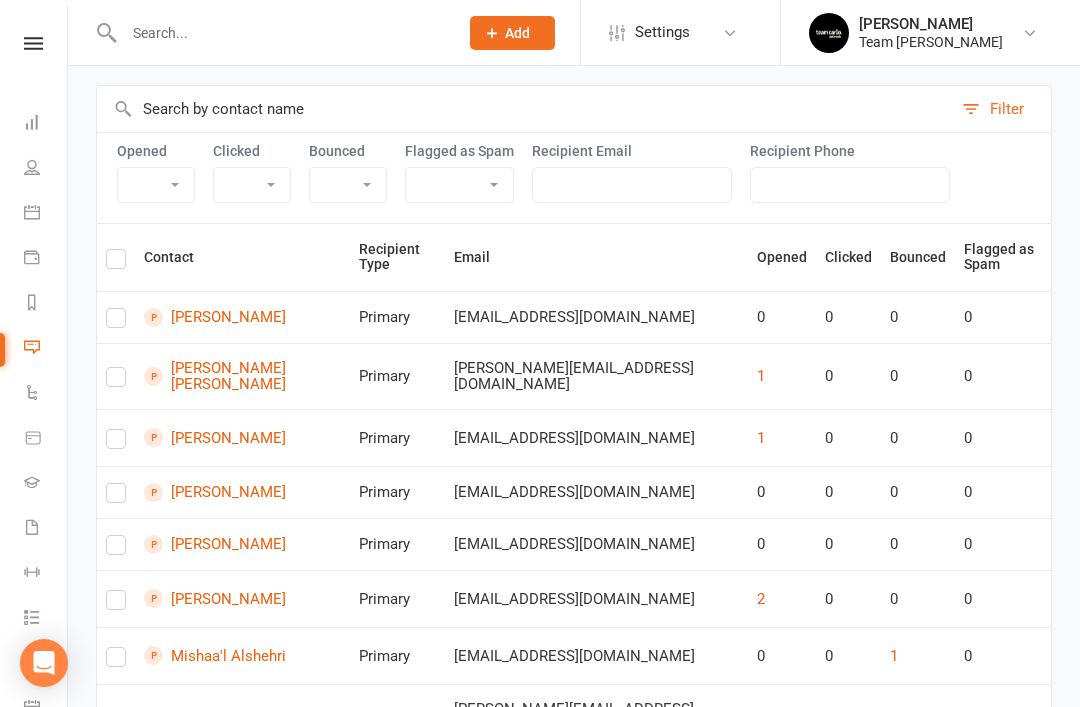 click on "Kai Achilles" at bounding box center (242, 317) 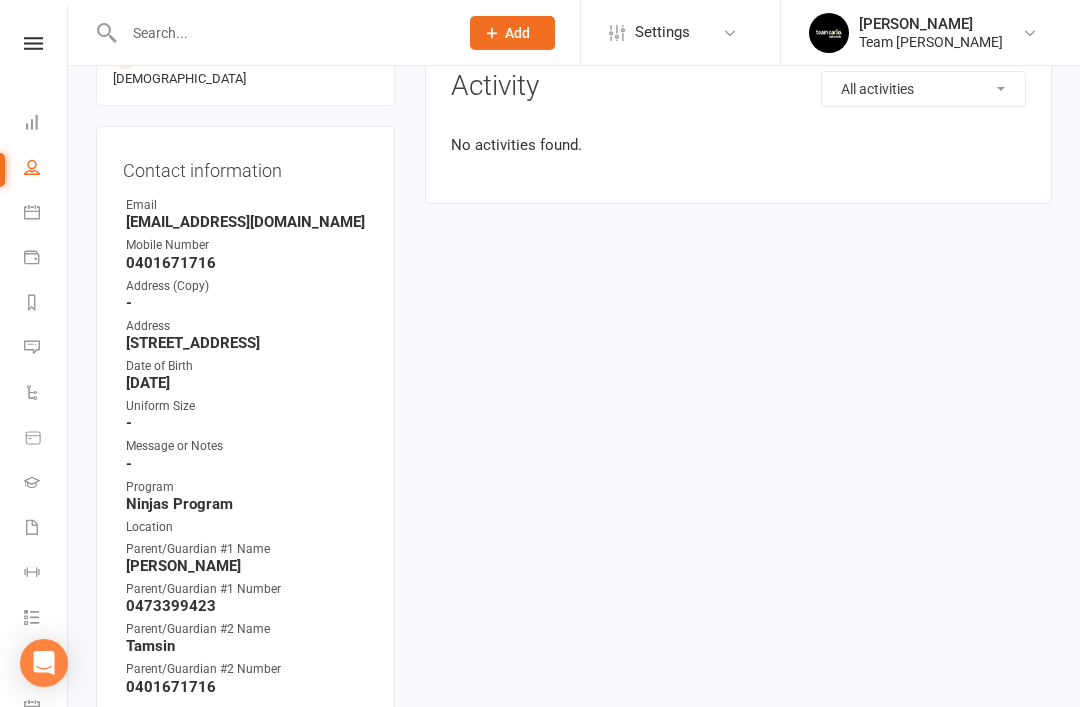 scroll, scrollTop: 0, scrollLeft: 0, axis: both 